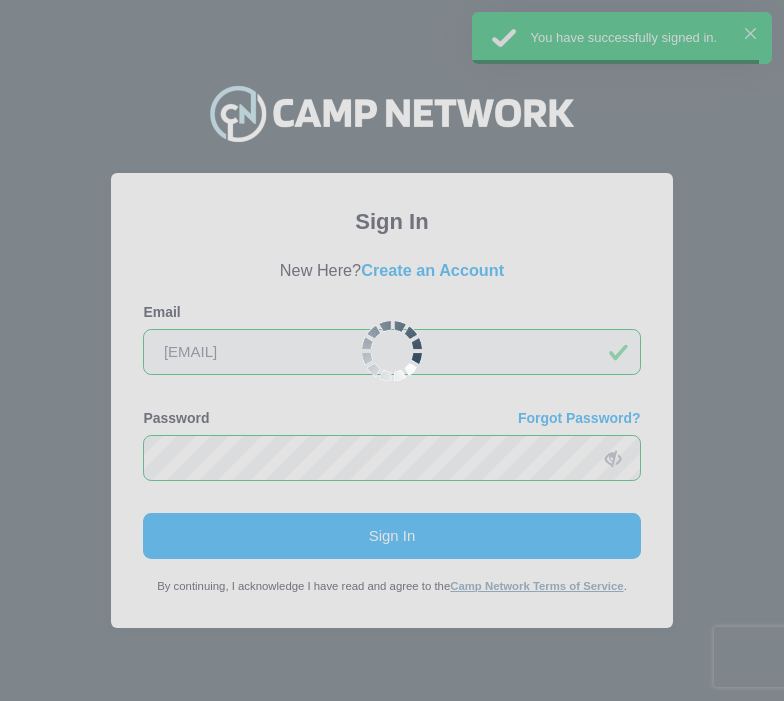 scroll, scrollTop: 0, scrollLeft: 0, axis: both 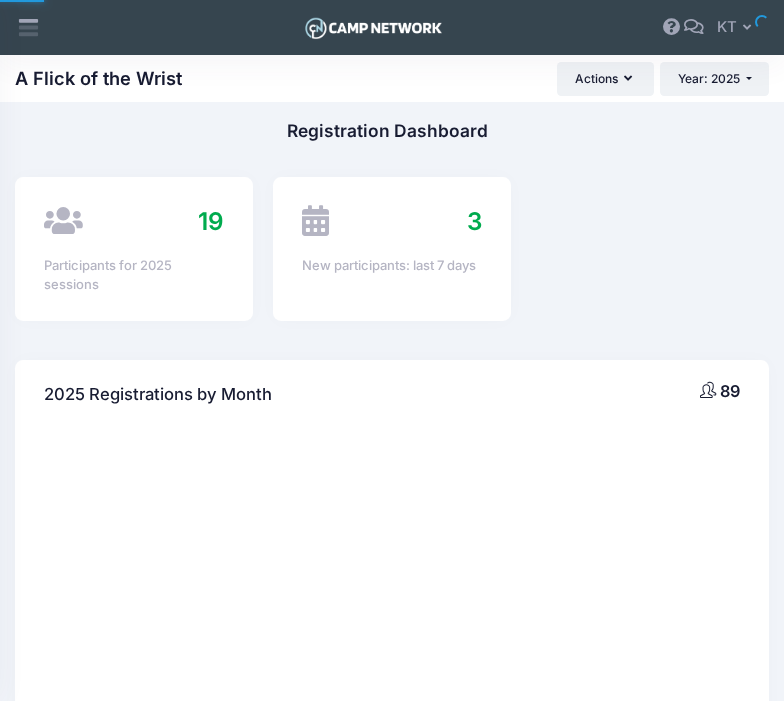 select 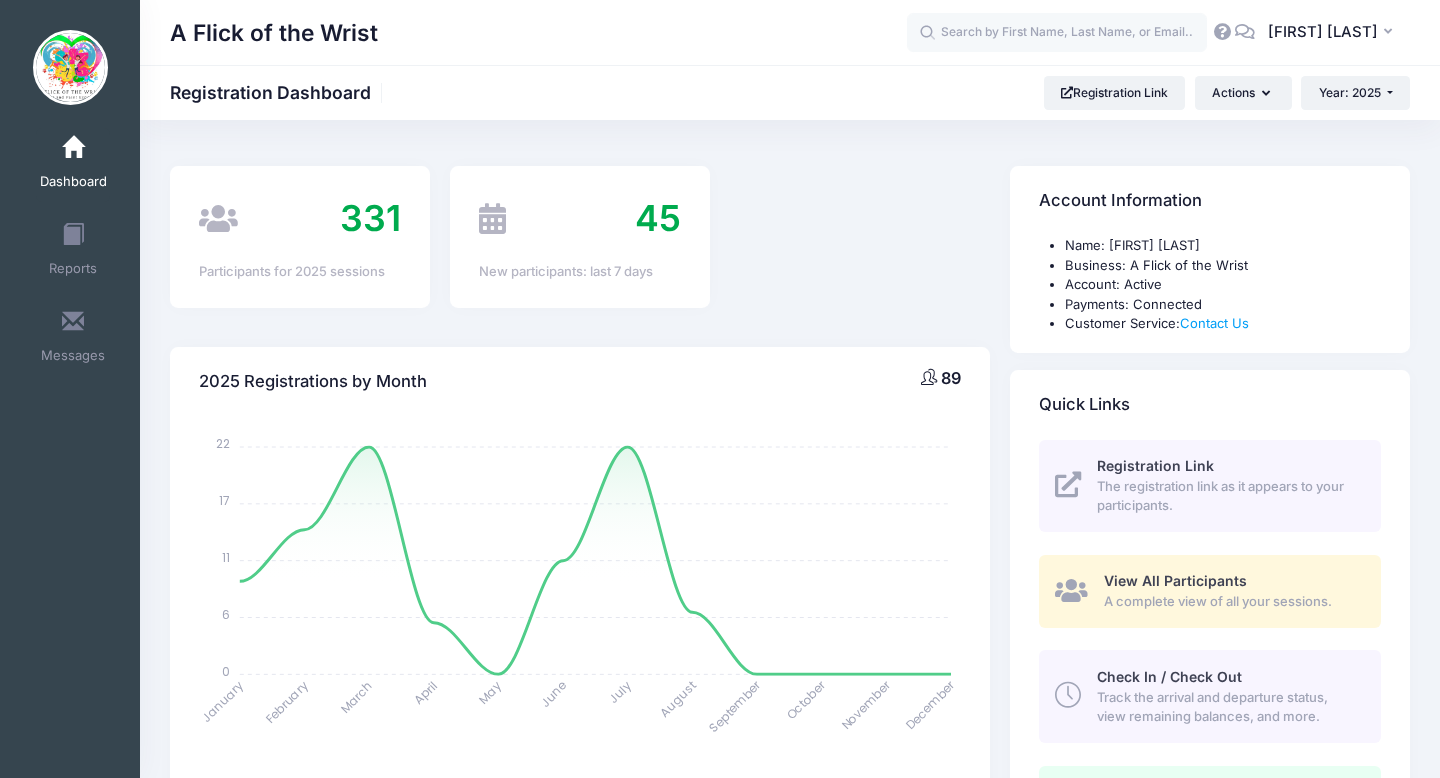click on "Check In / Check Out" at bounding box center (1169, 676) 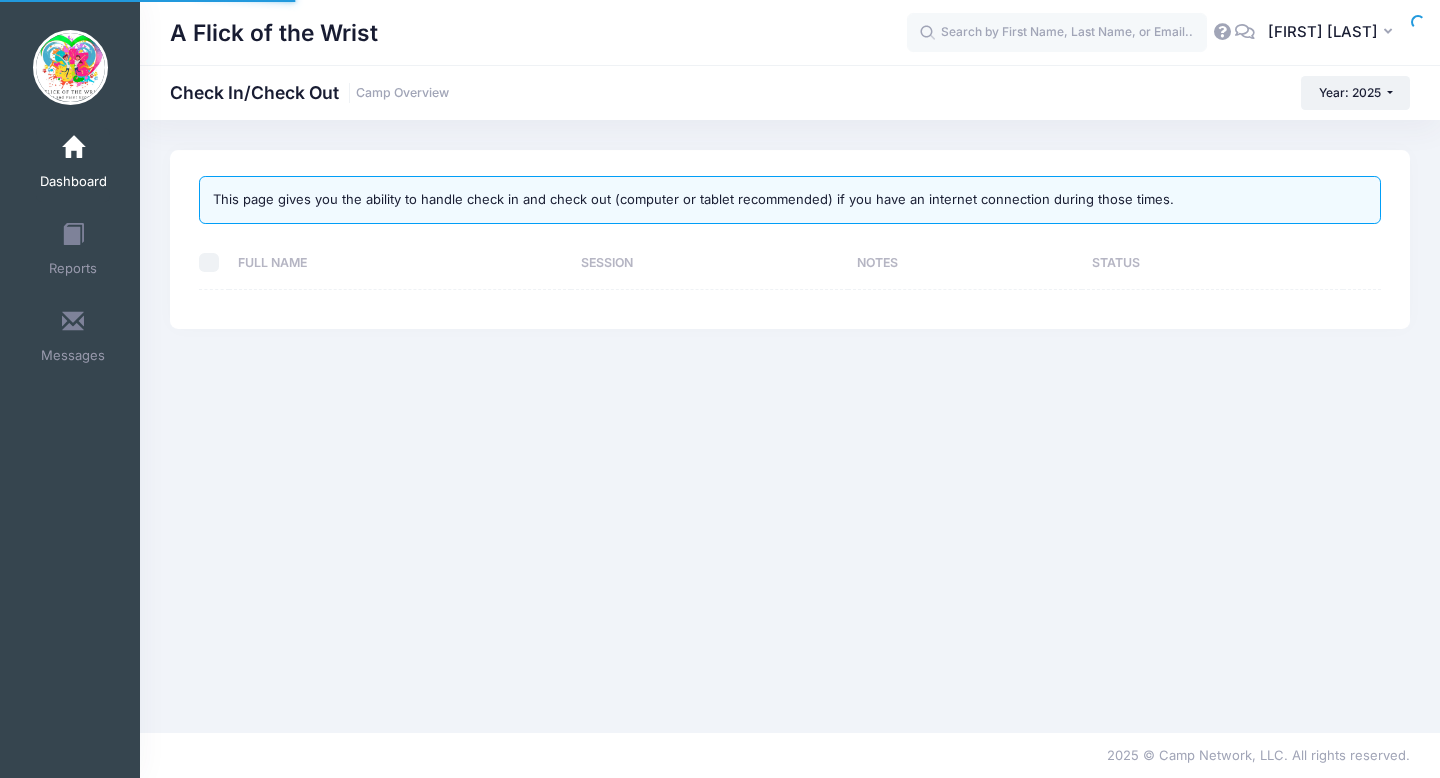 scroll, scrollTop: 0, scrollLeft: 0, axis: both 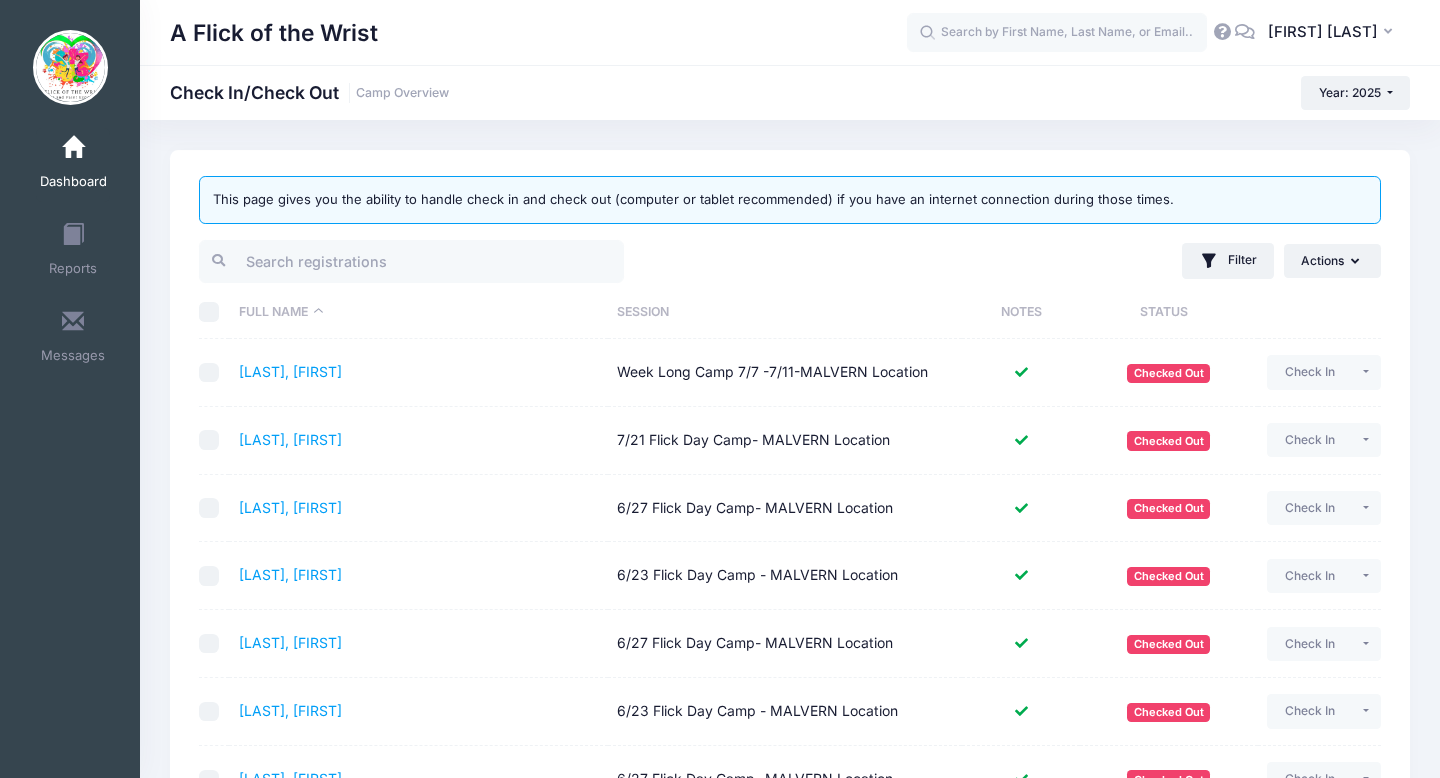 click on "Session" at bounding box center (785, 312) 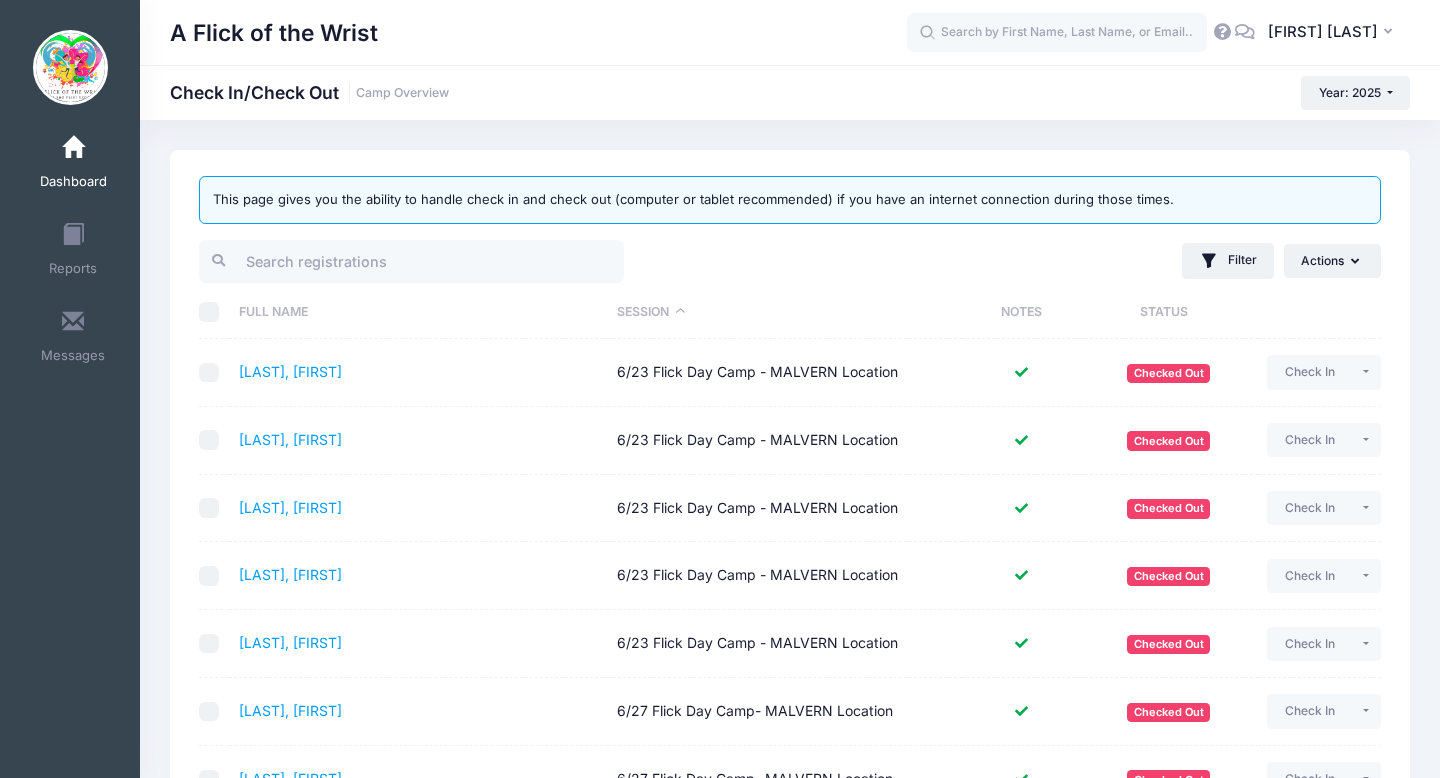 click on "Session" at bounding box center (785, 312) 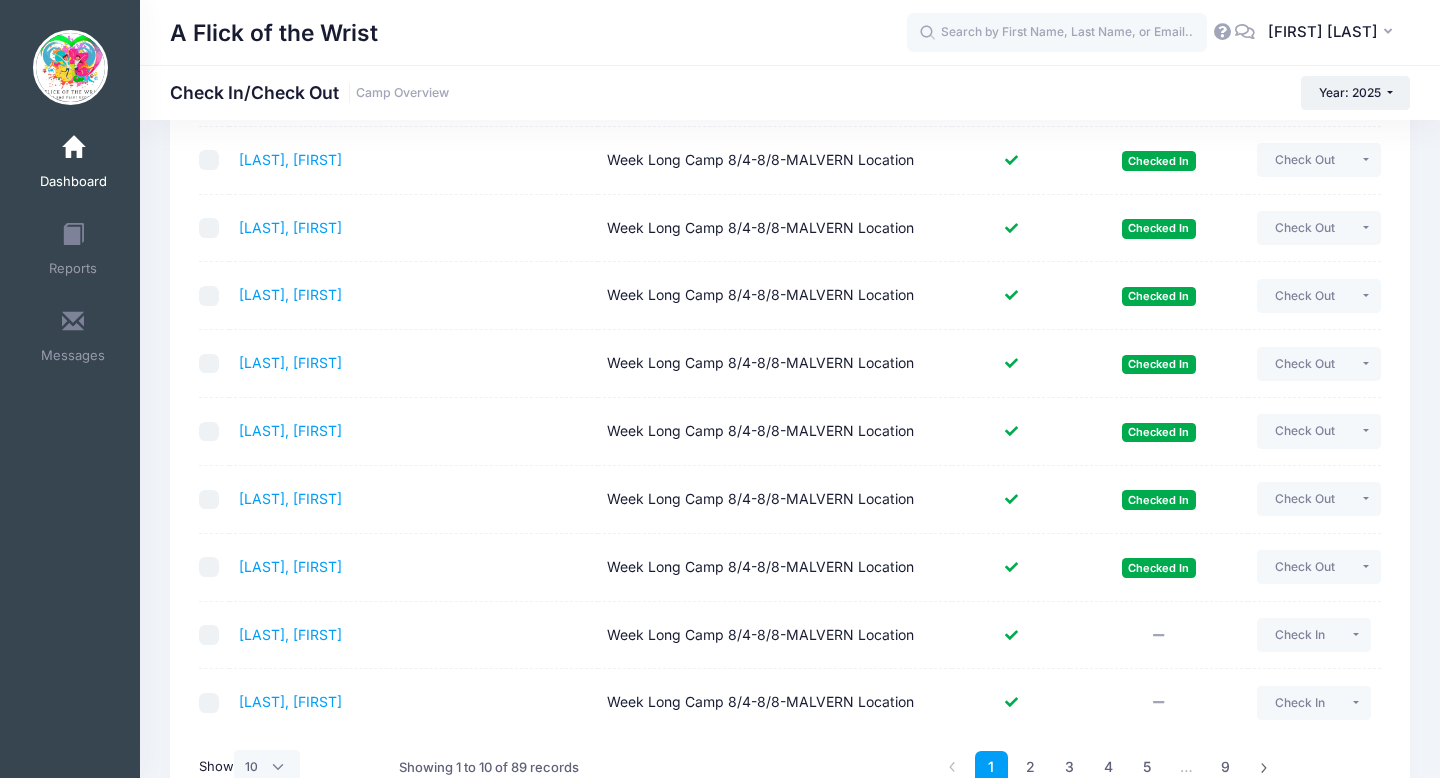 scroll, scrollTop: 294, scrollLeft: 0, axis: vertical 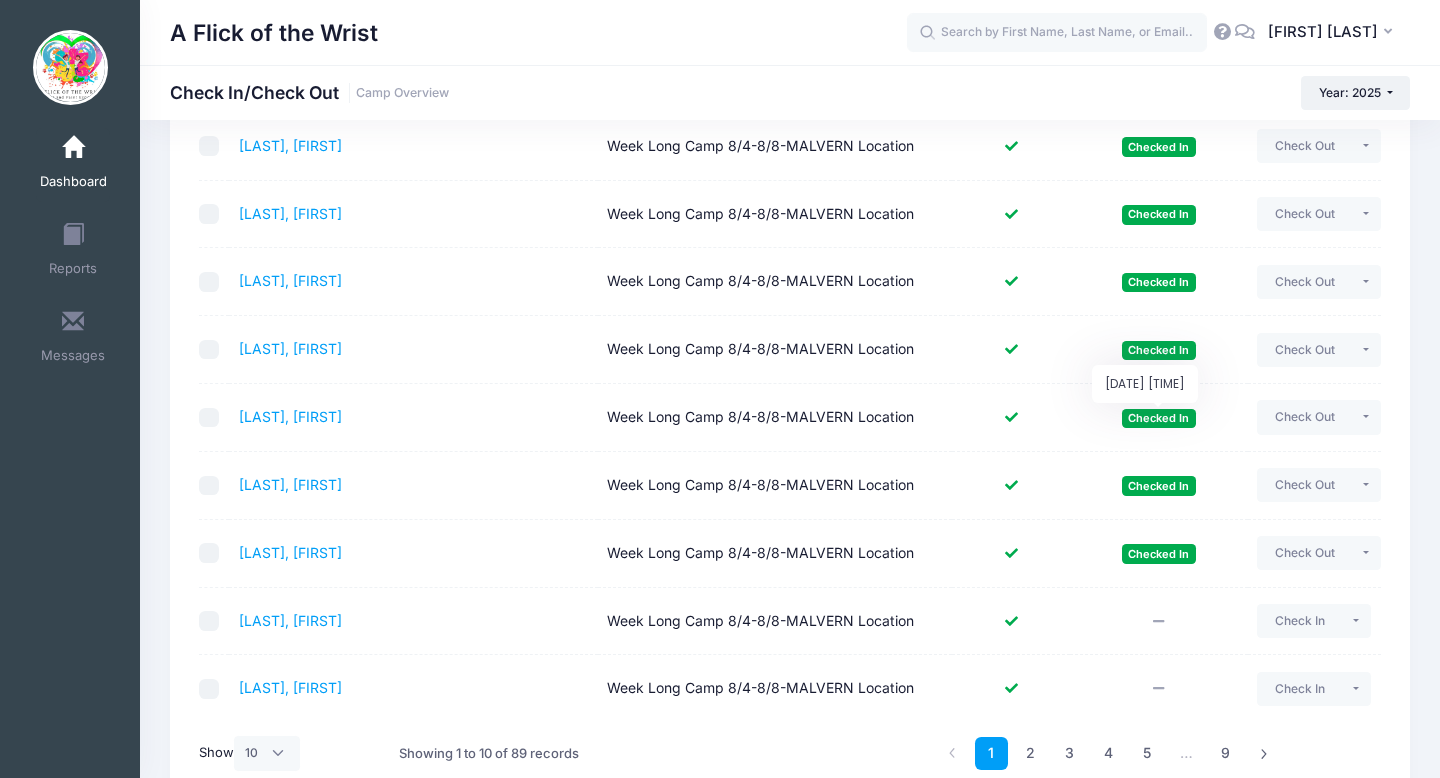 click on "Checked In" at bounding box center [1159, 418] 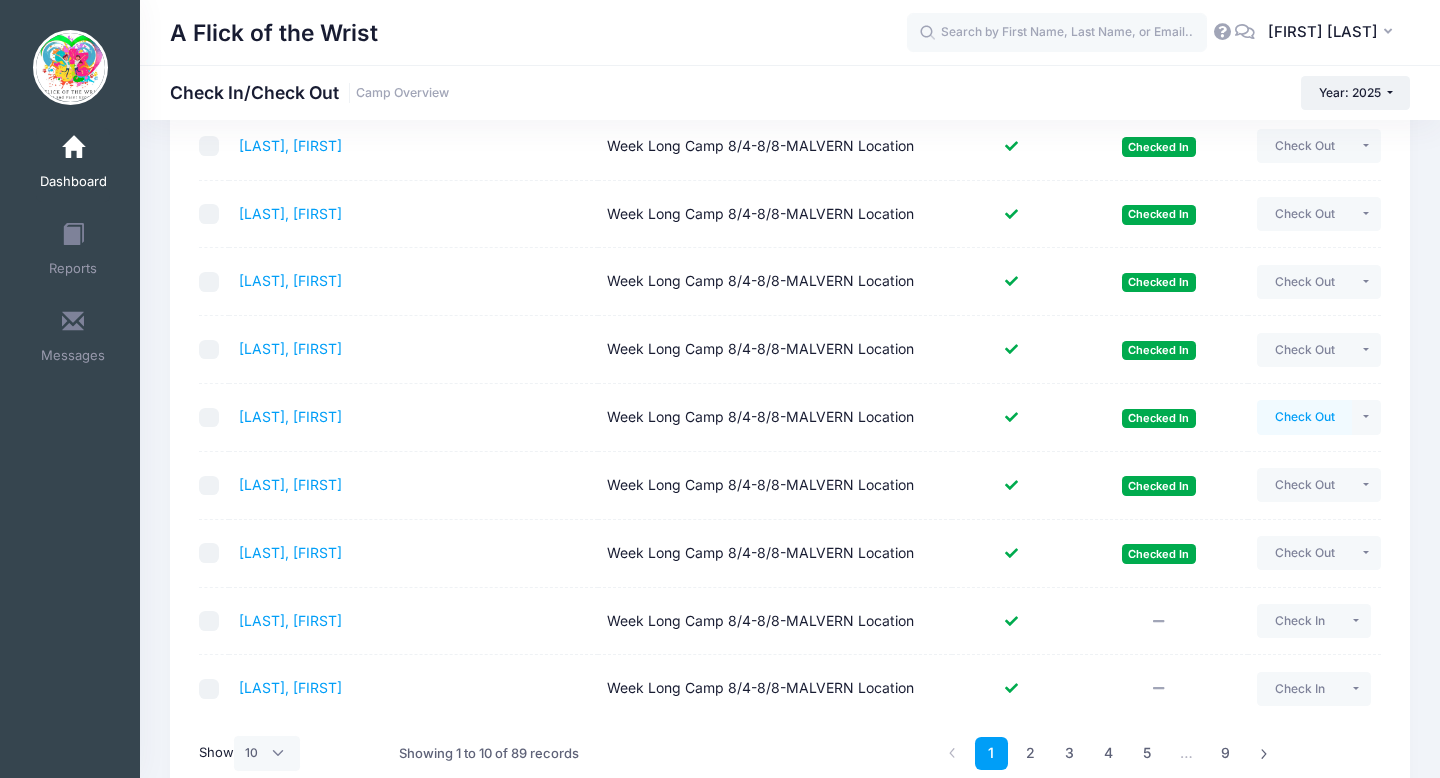 click on "Check Out" at bounding box center [1304, 417] 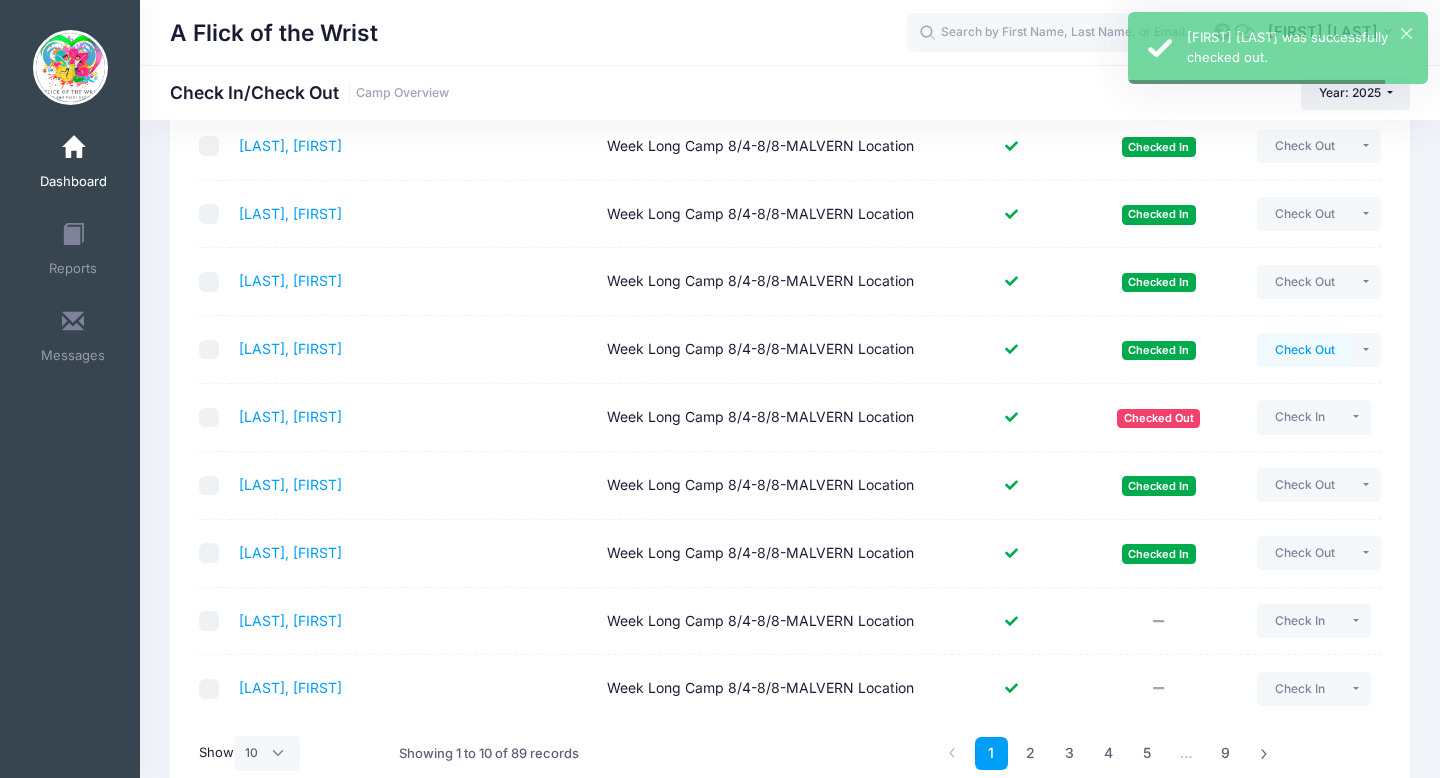 click on "Check Out" at bounding box center [1304, 350] 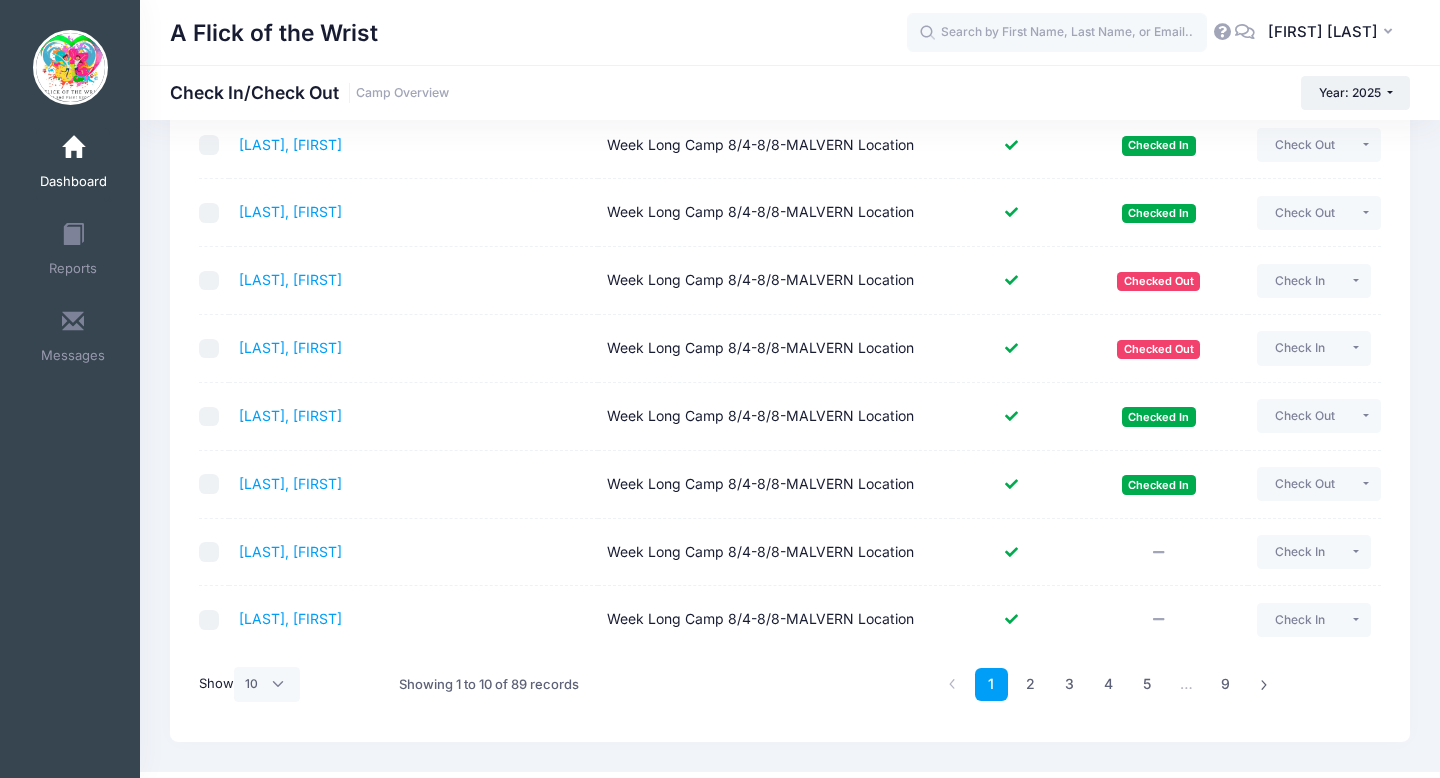 scroll, scrollTop: 402, scrollLeft: 0, axis: vertical 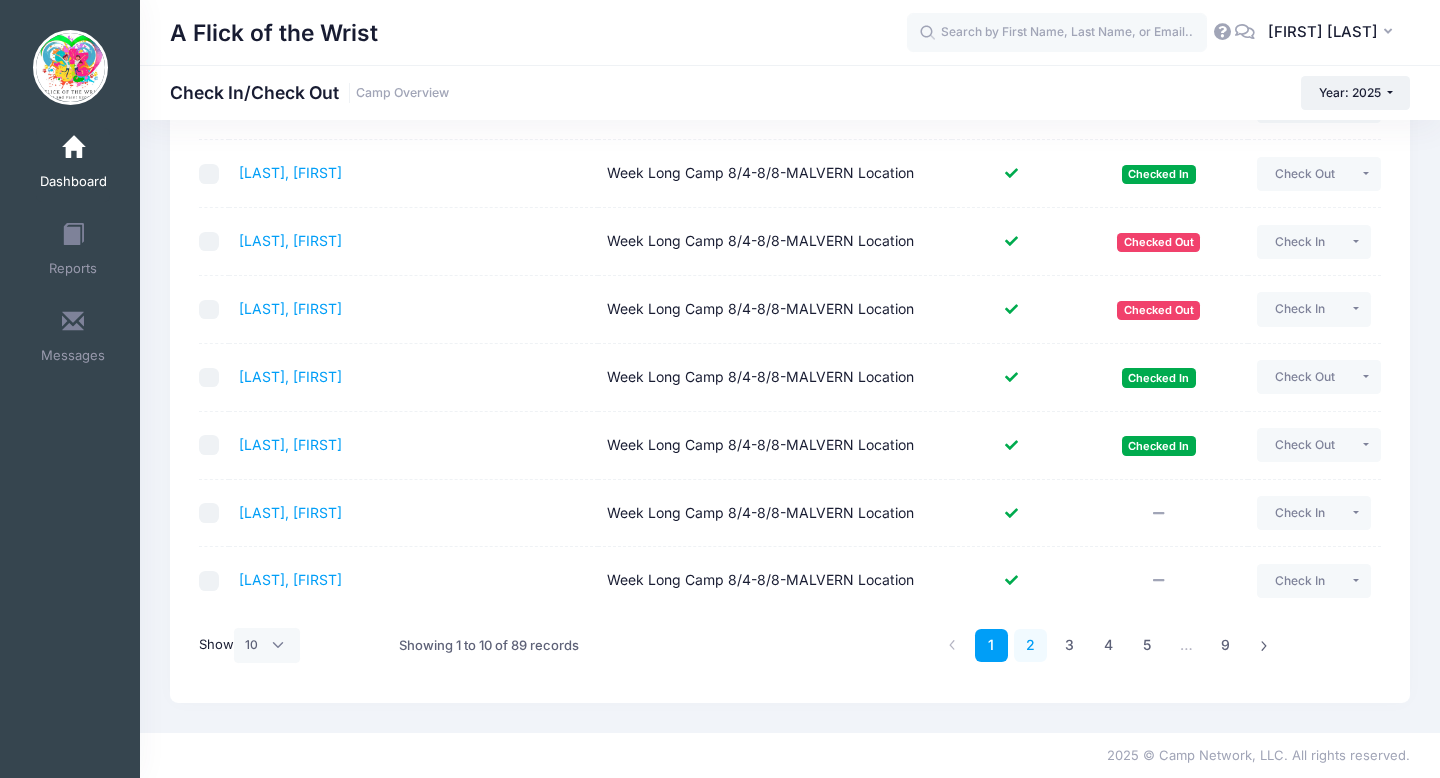 click on "2" at bounding box center [1030, 645] 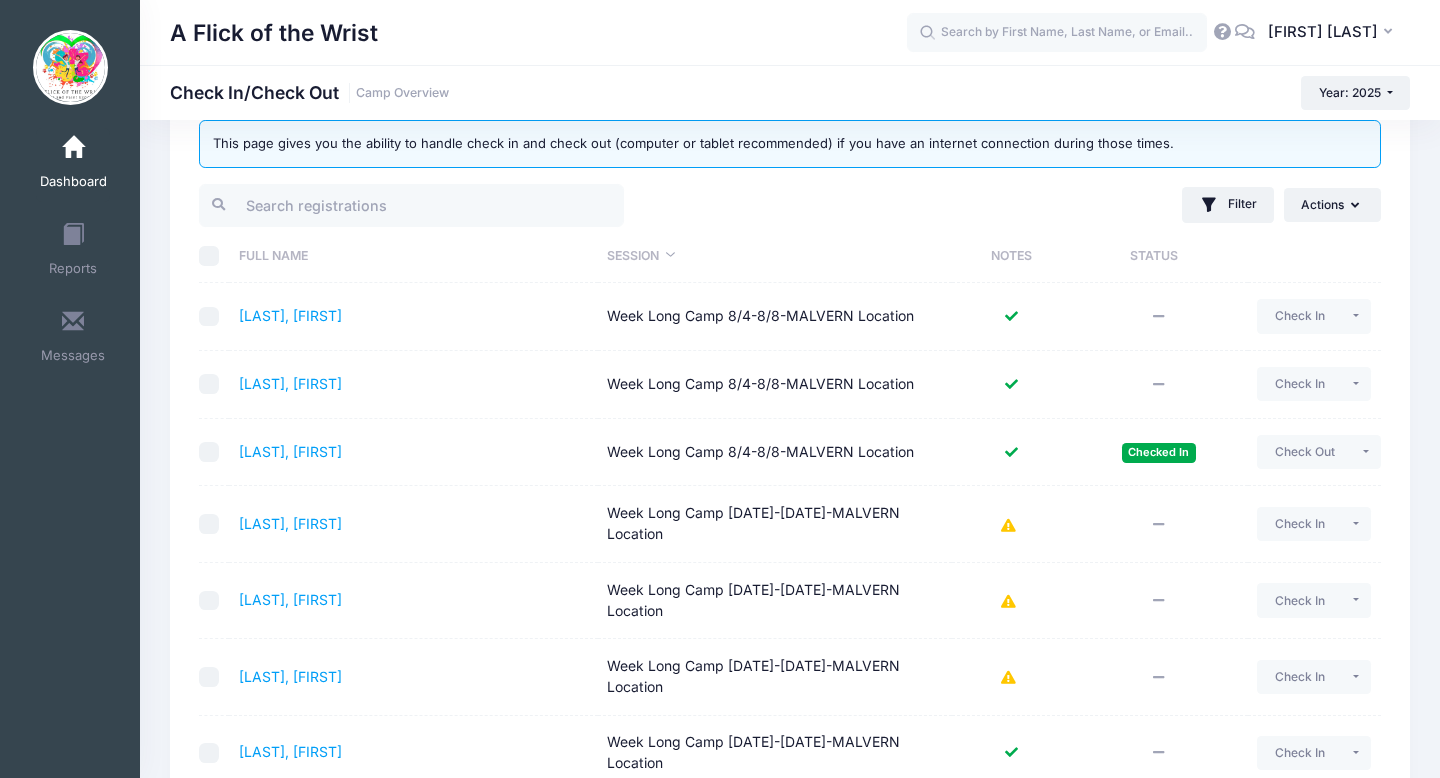 scroll, scrollTop: 68, scrollLeft: 0, axis: vertical 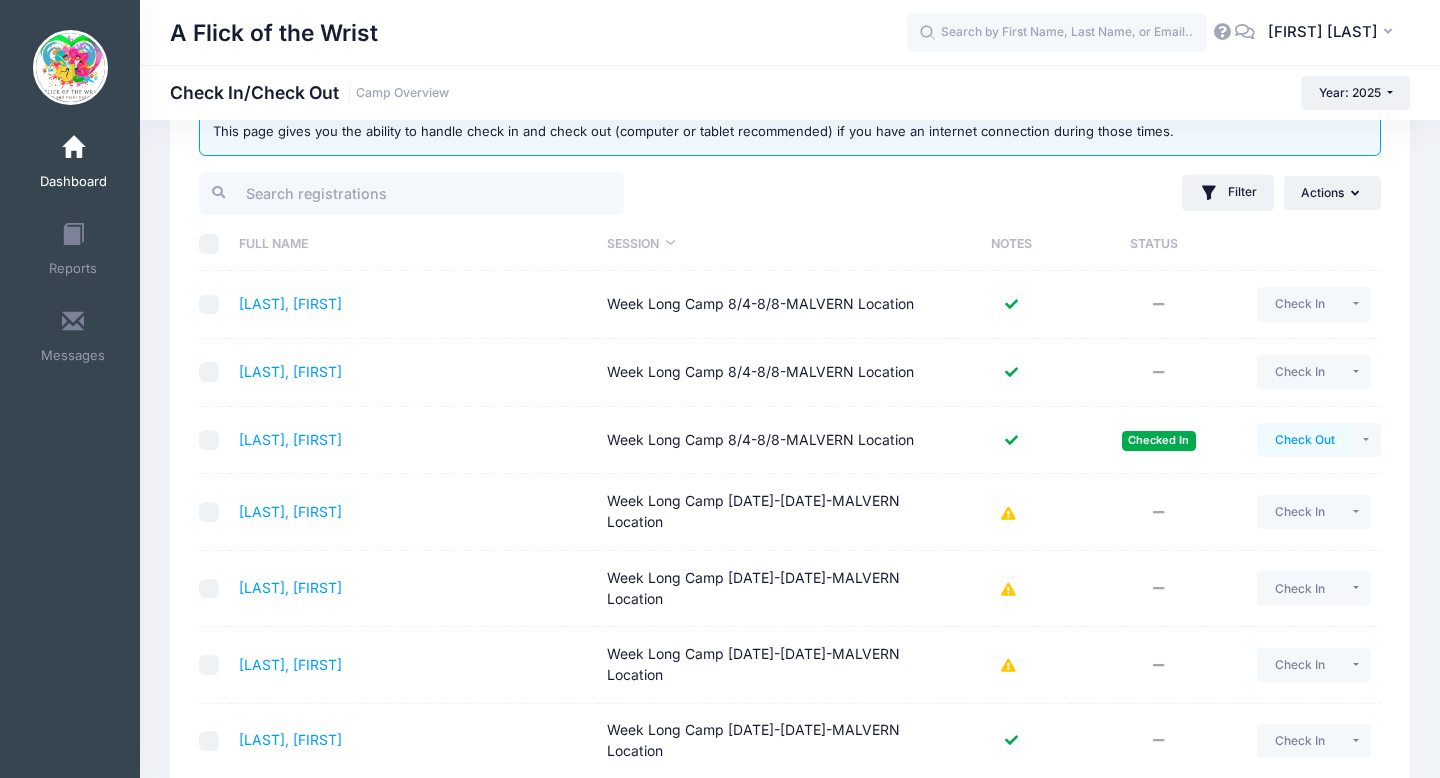 click on "Check Out" at bounding box center [1304, 440] 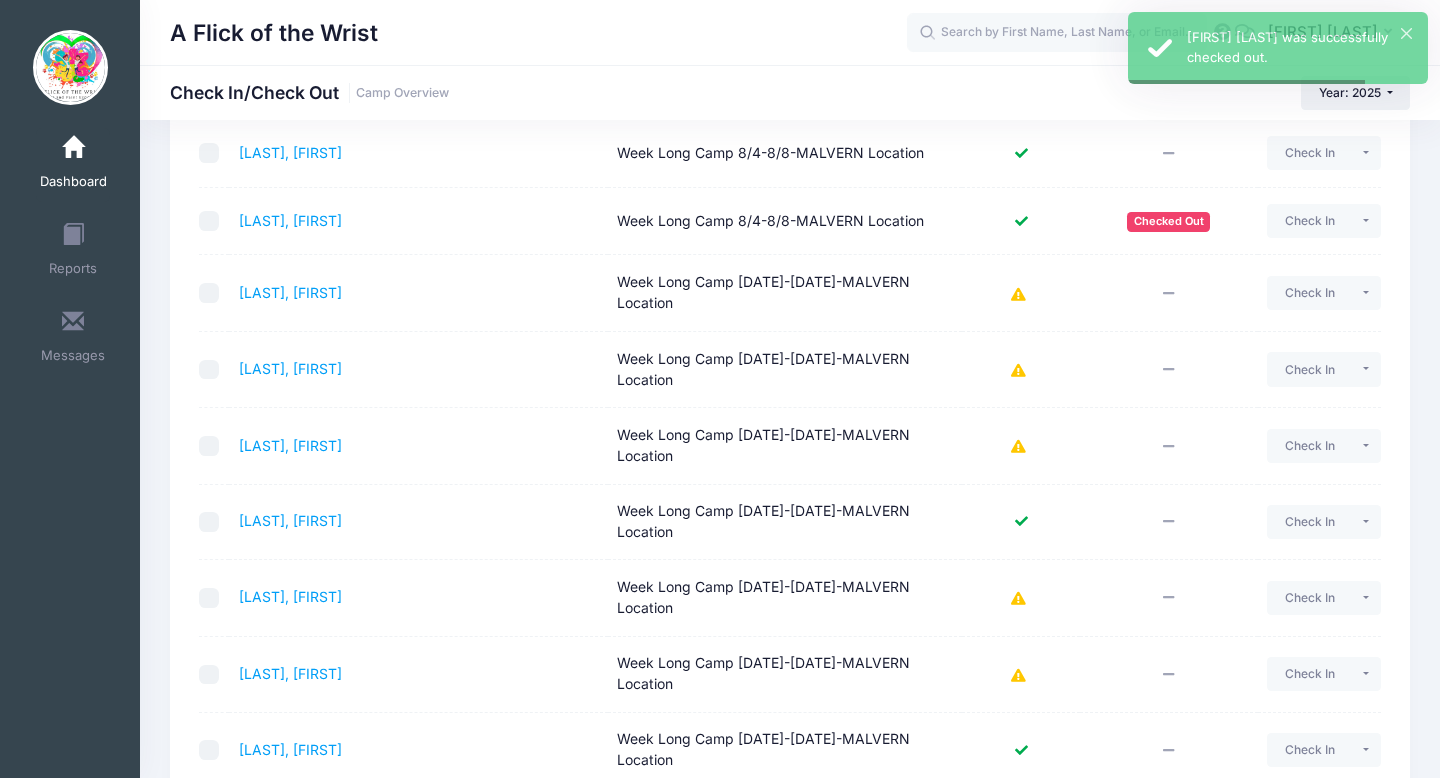 scroll, scrollTop: 445, scrollLeft: 0, axis: vertical 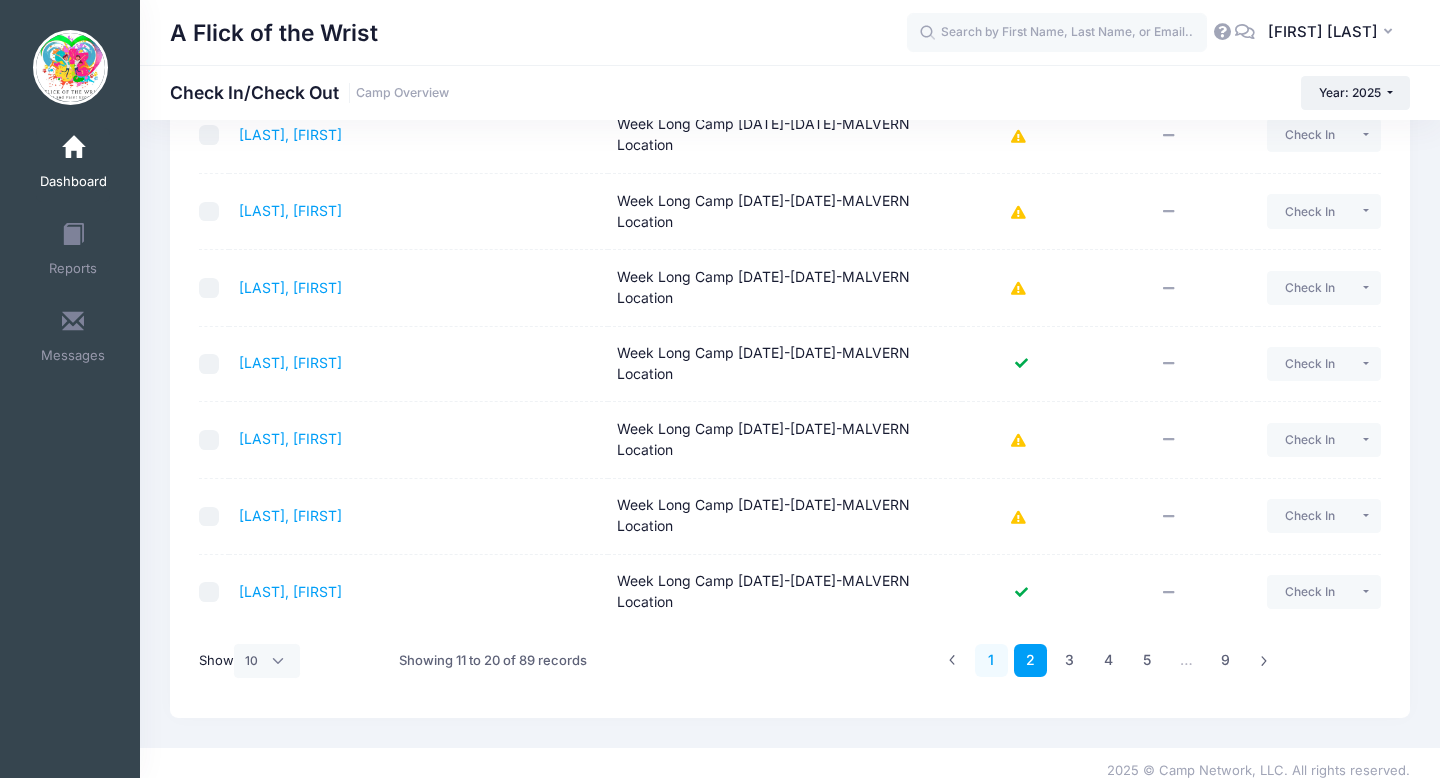click on "1" at bounding box center (991, 660) 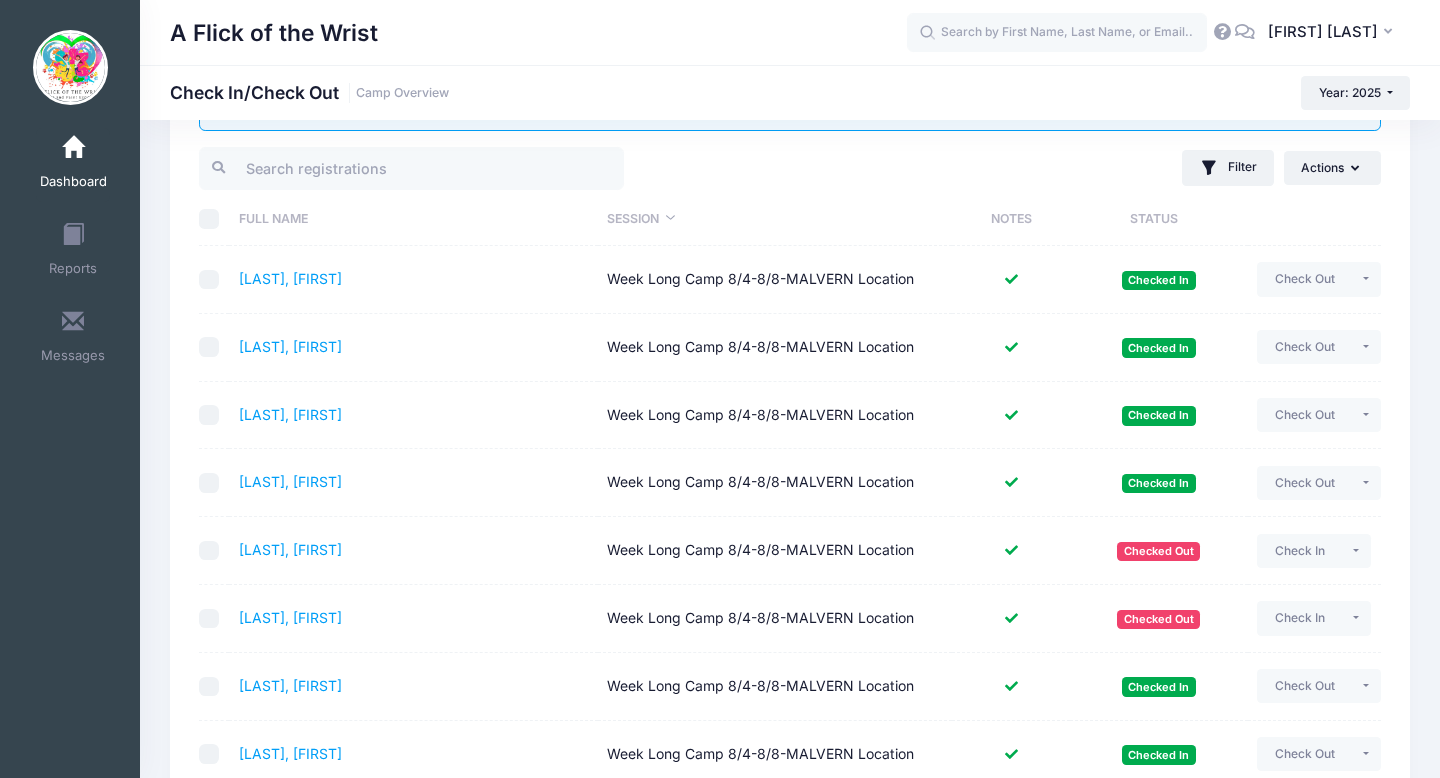 scroll, scrollTop: 99, scrollLeft: 0, axis: vertical 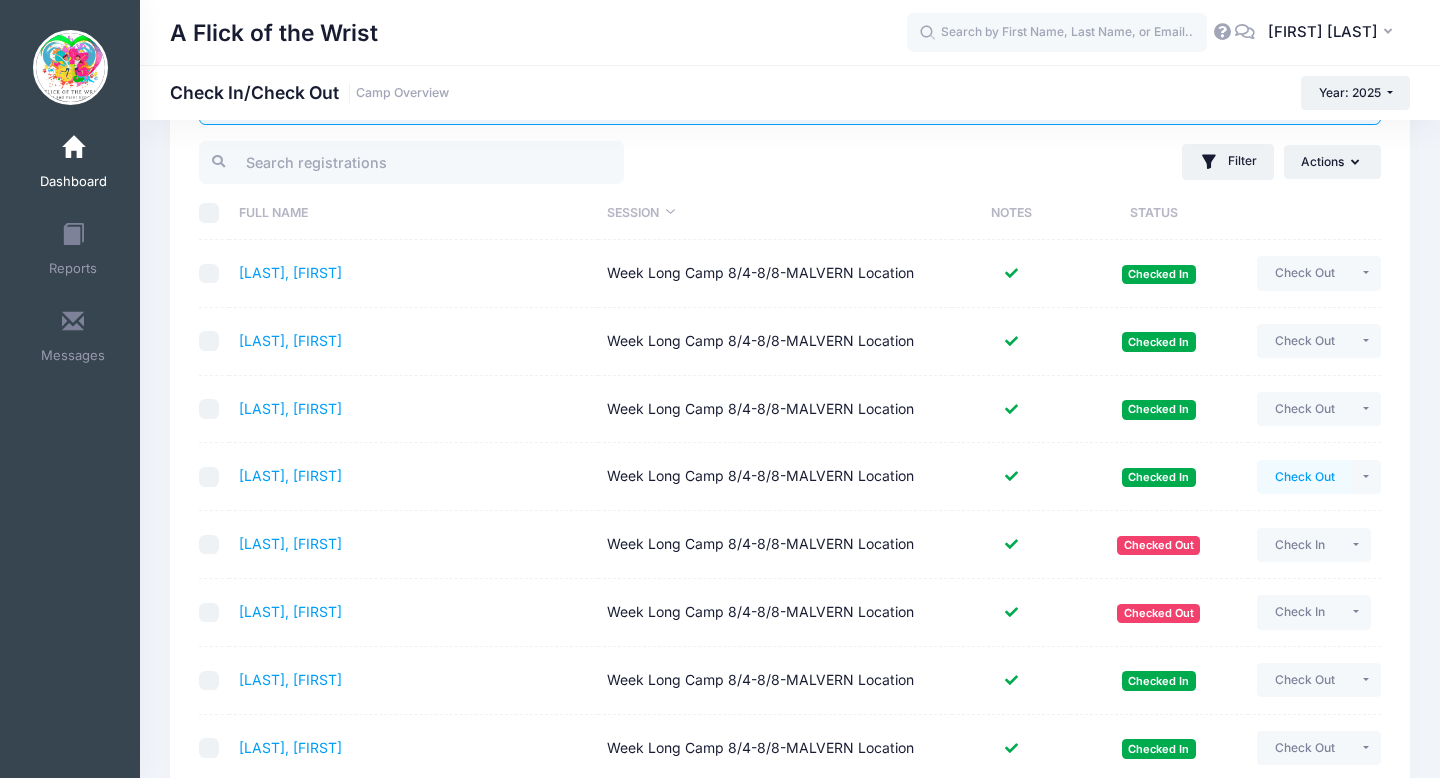 click on "Check Out" at bounding box center [1304, 477] 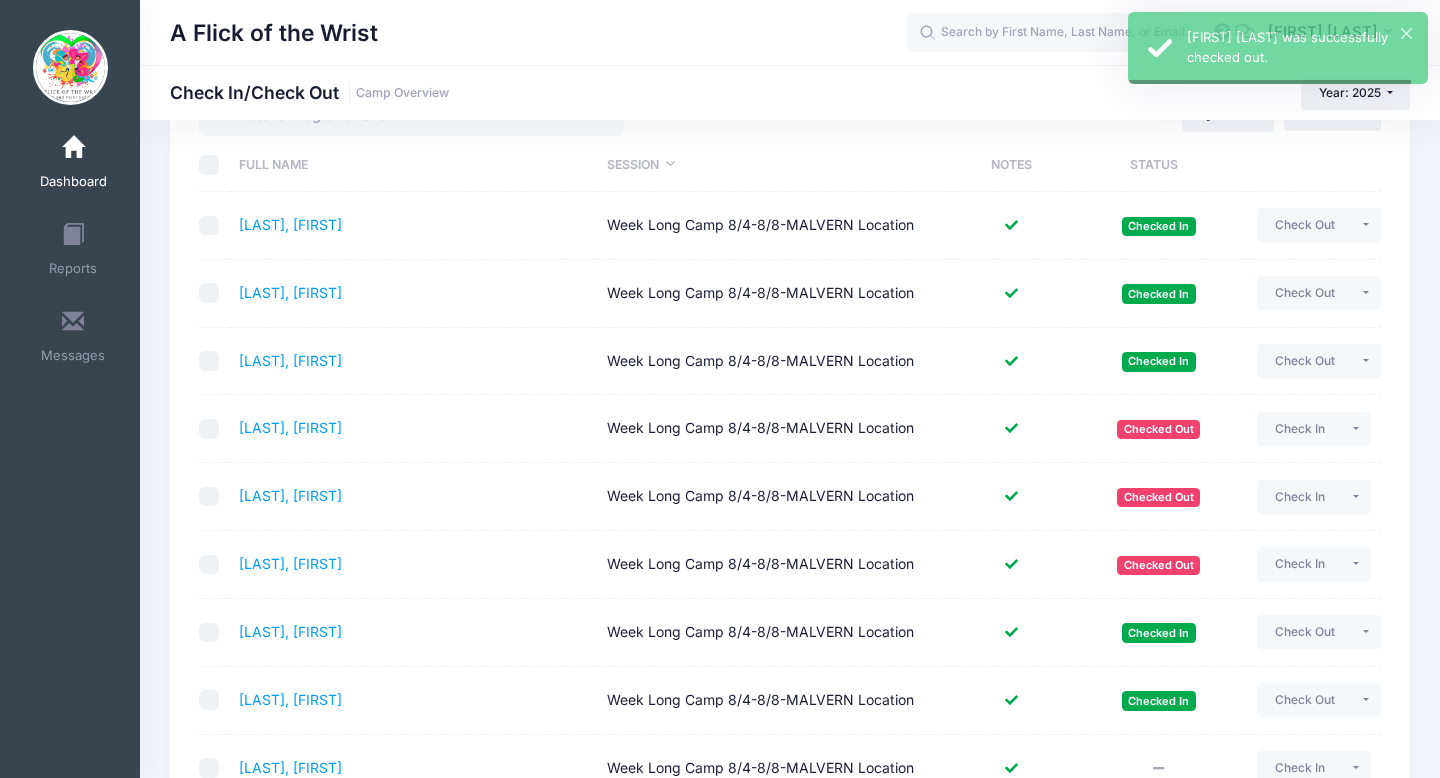 scroll, scrollTop: 161, scrollLeft: 0, axis: vertical 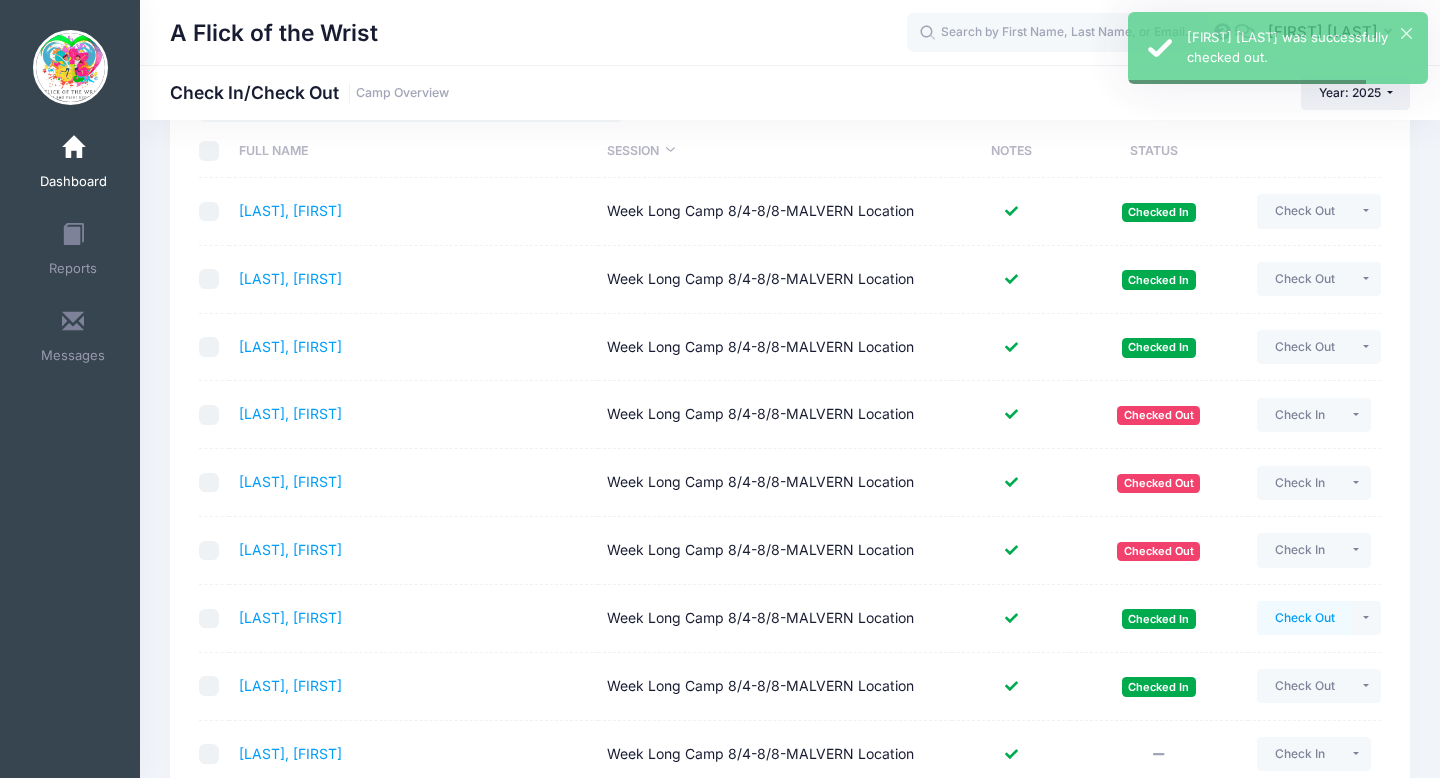 click on "Check Out" at bounding box center [1304, 618] 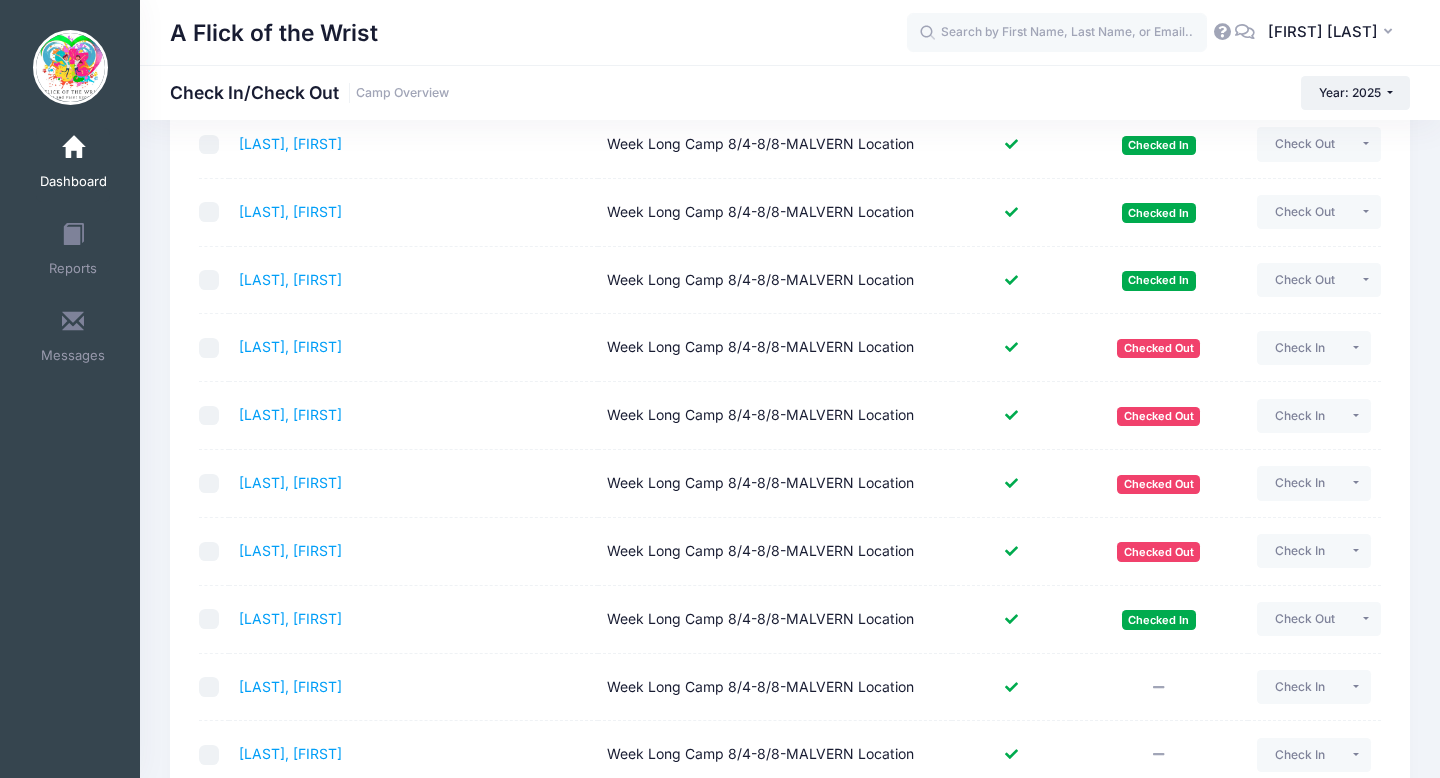 scroll, scrollTop: 209, scrollLeft: 0, axis: vertical 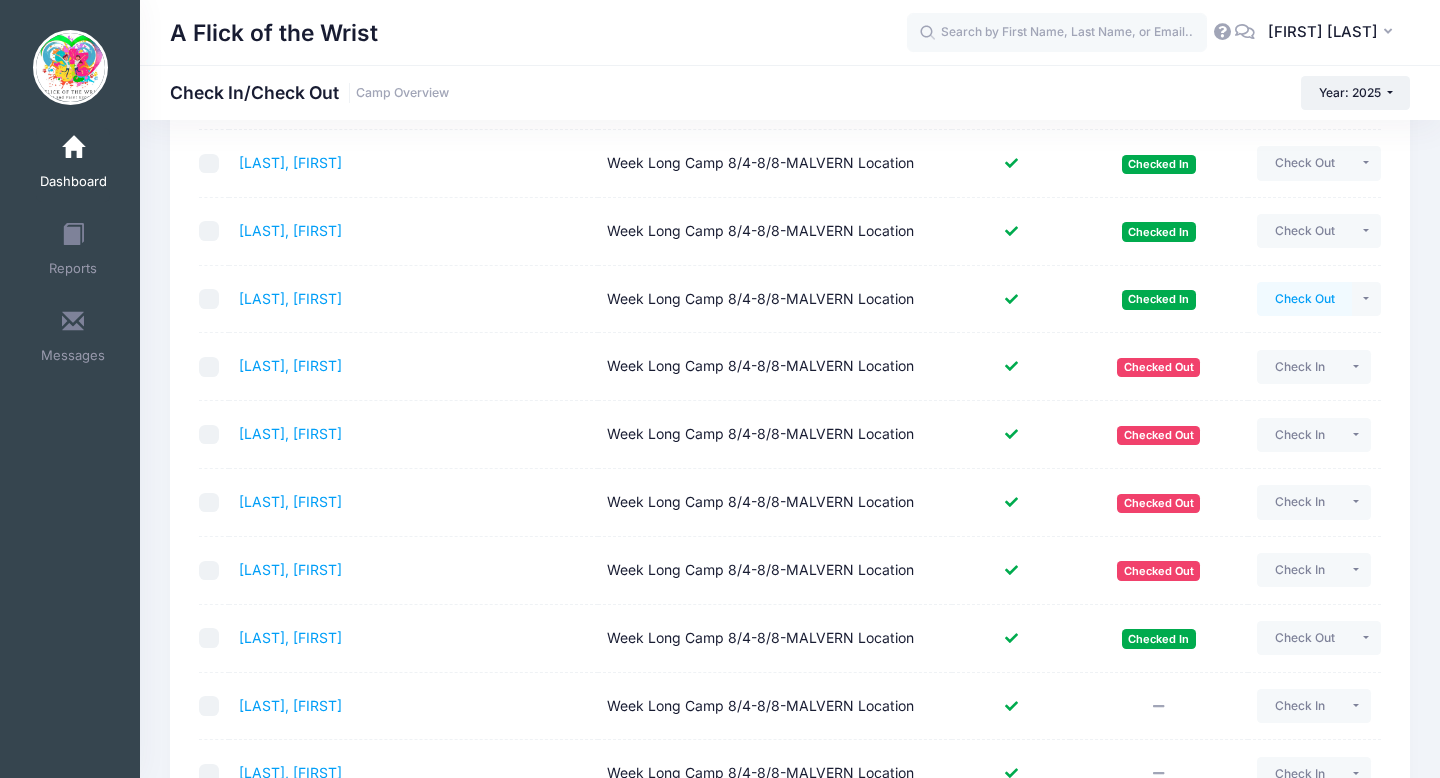 click on "Check Out" at bounding box center [1304, 299] 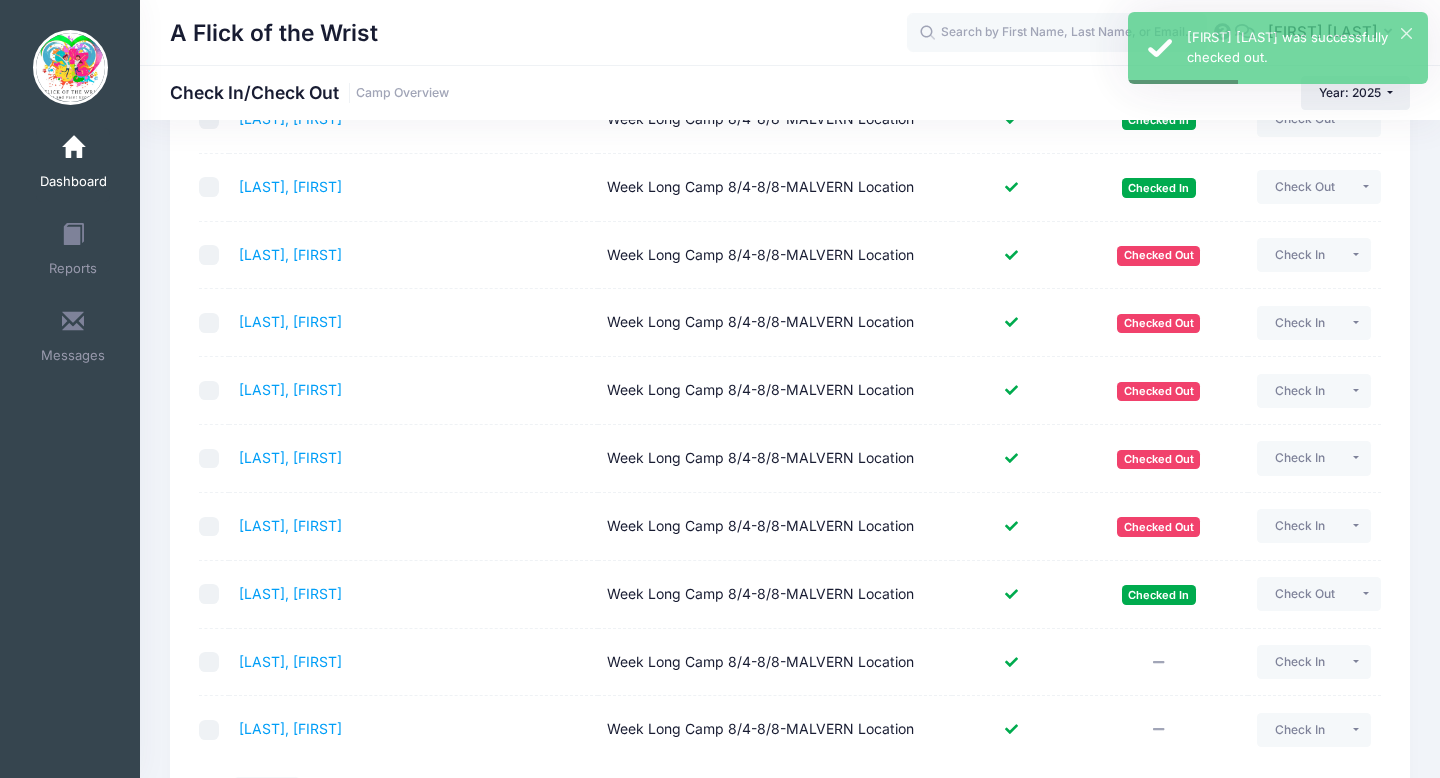 scroll, scrollTop: 256, scrollLeft: 0, axis: vertical 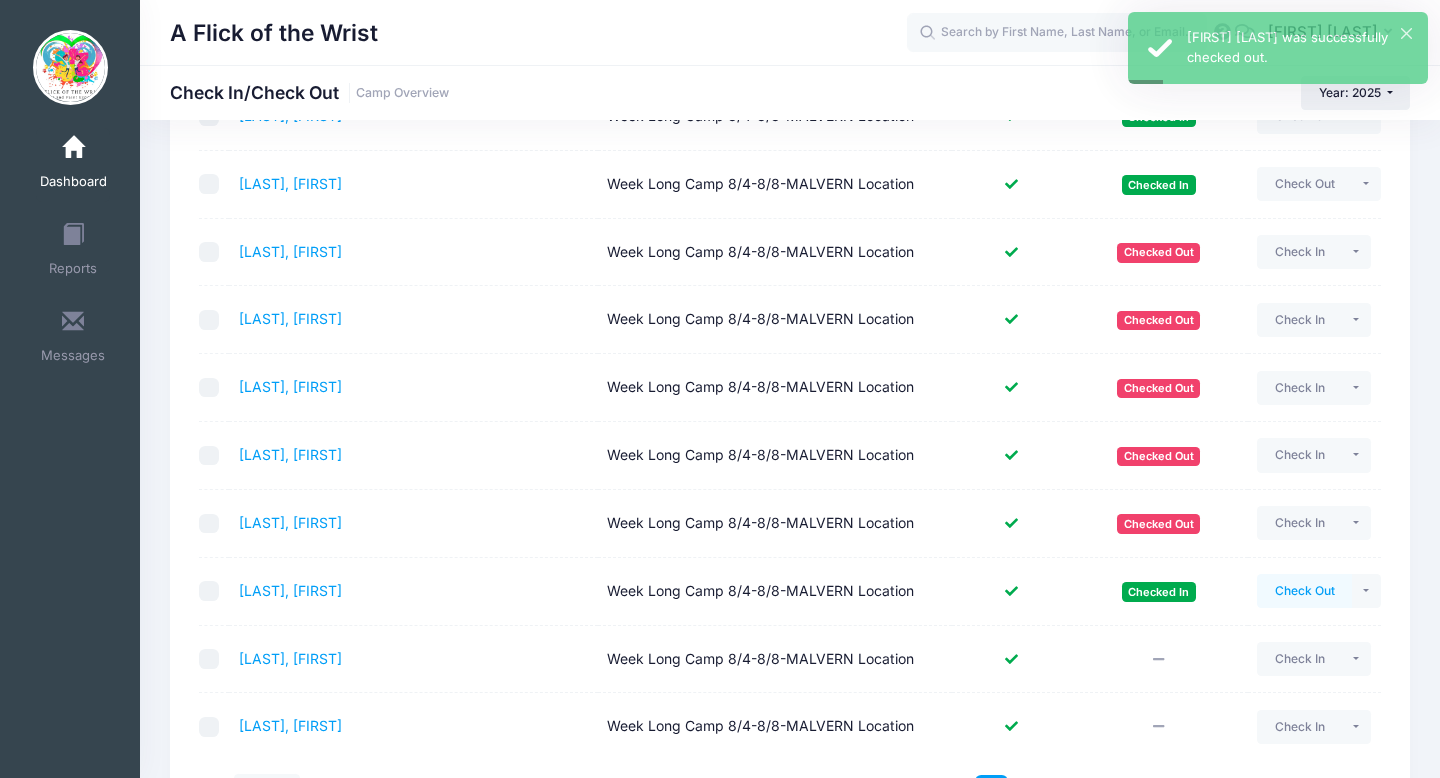 click on "Check Out" at bounding box center (1304, 591) 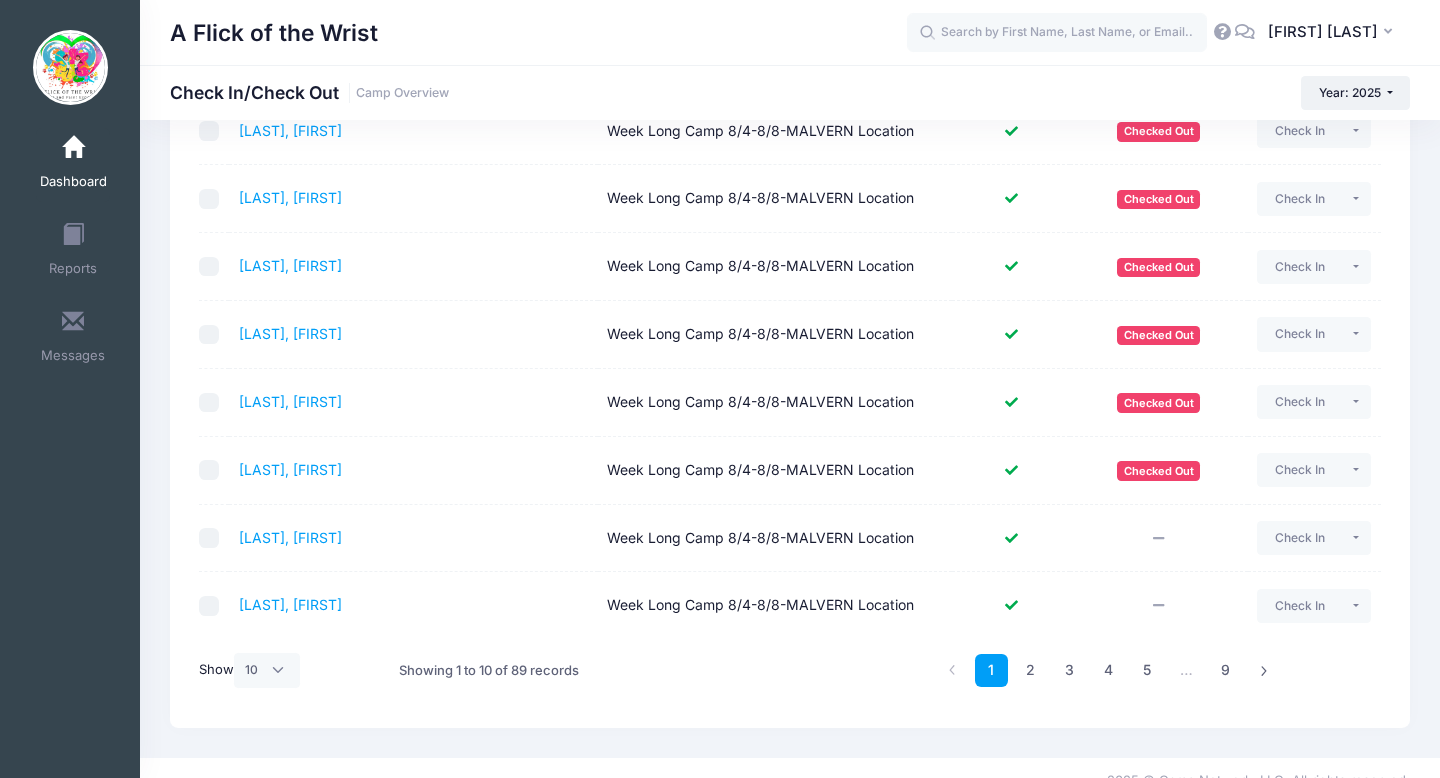 scroll, scrollTop: 402, scrollLeft: 0, axis: vertical 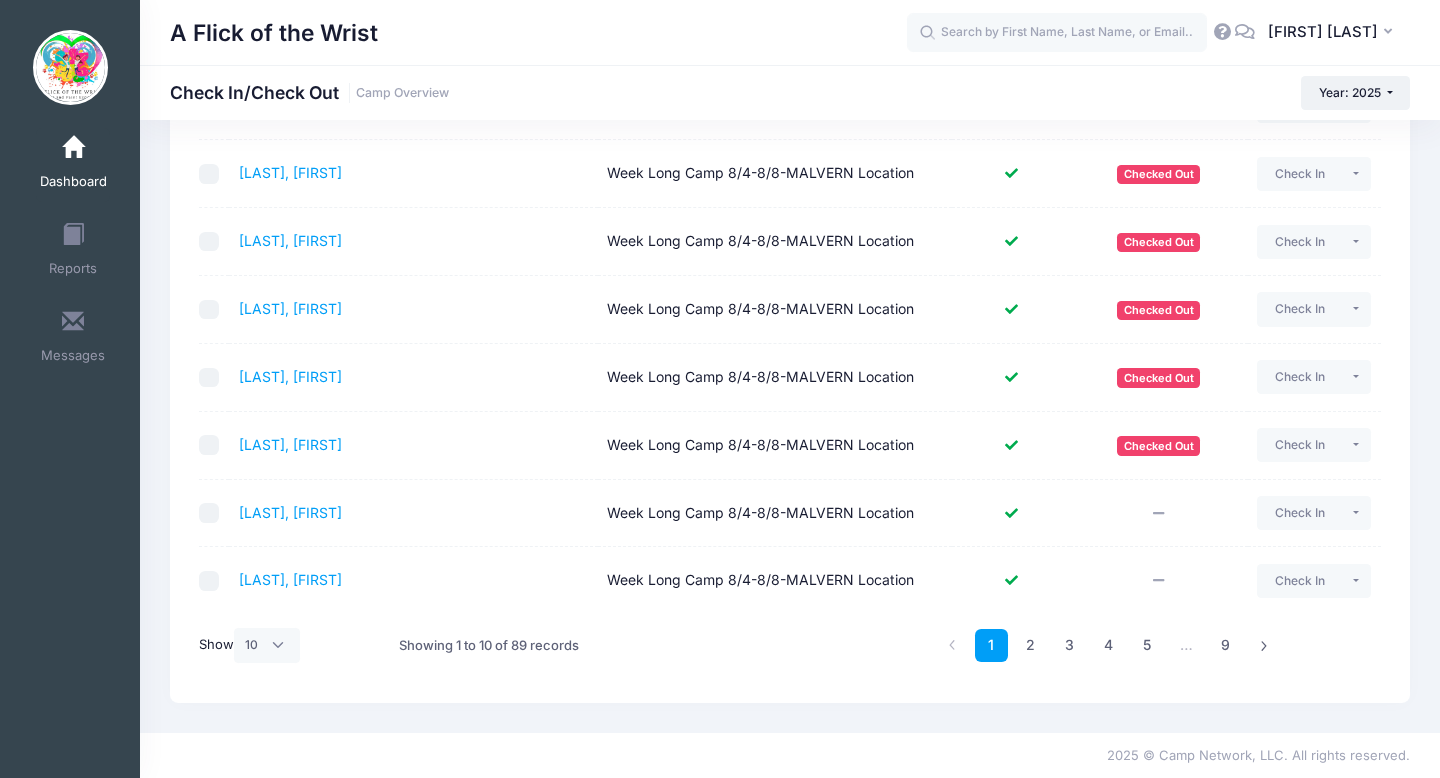 click on "1 2 3 4 5 … 9" at bounding box center [1108, 645] 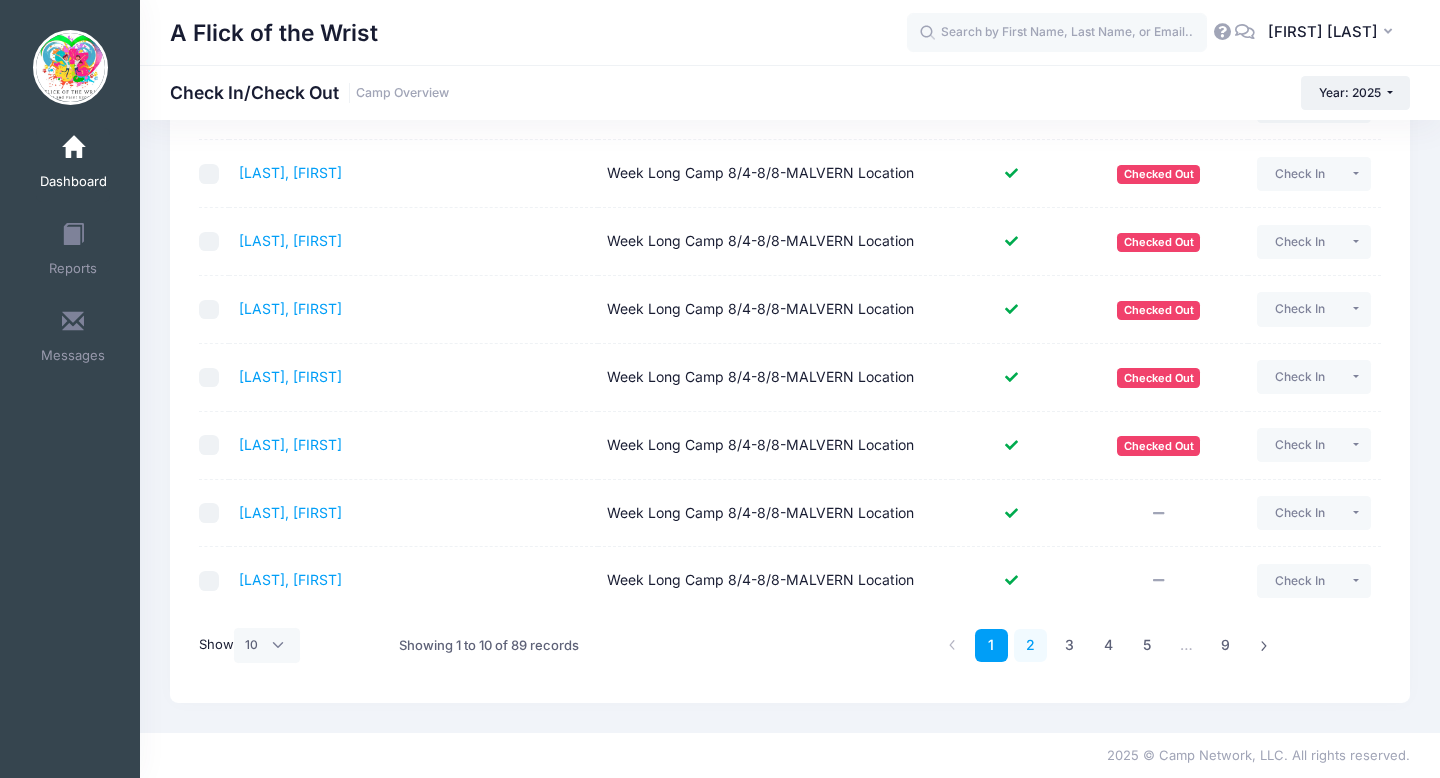 click on "2" at bounding box center (1030, 645) 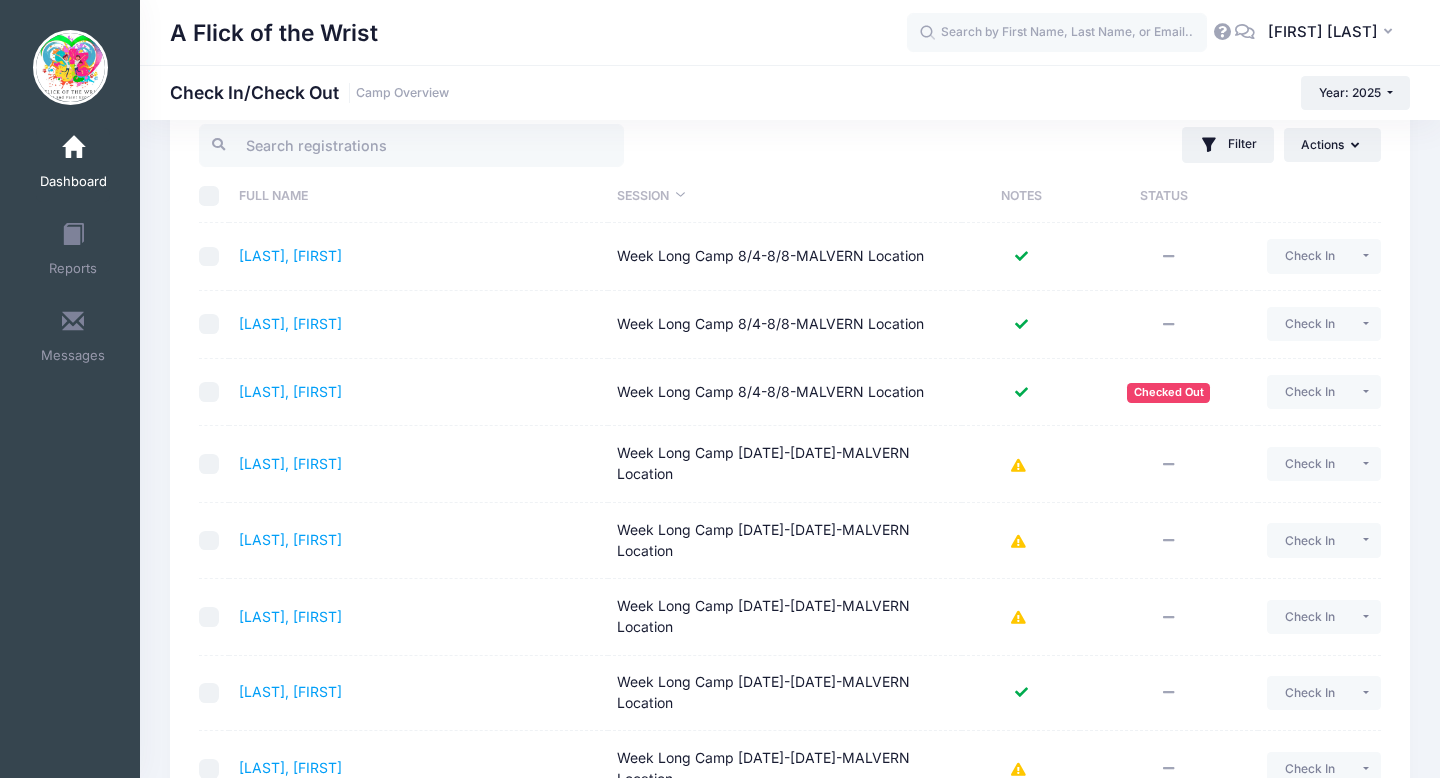 scroll, scrollTop: 445, scrollLeft: 0, axis: vertical 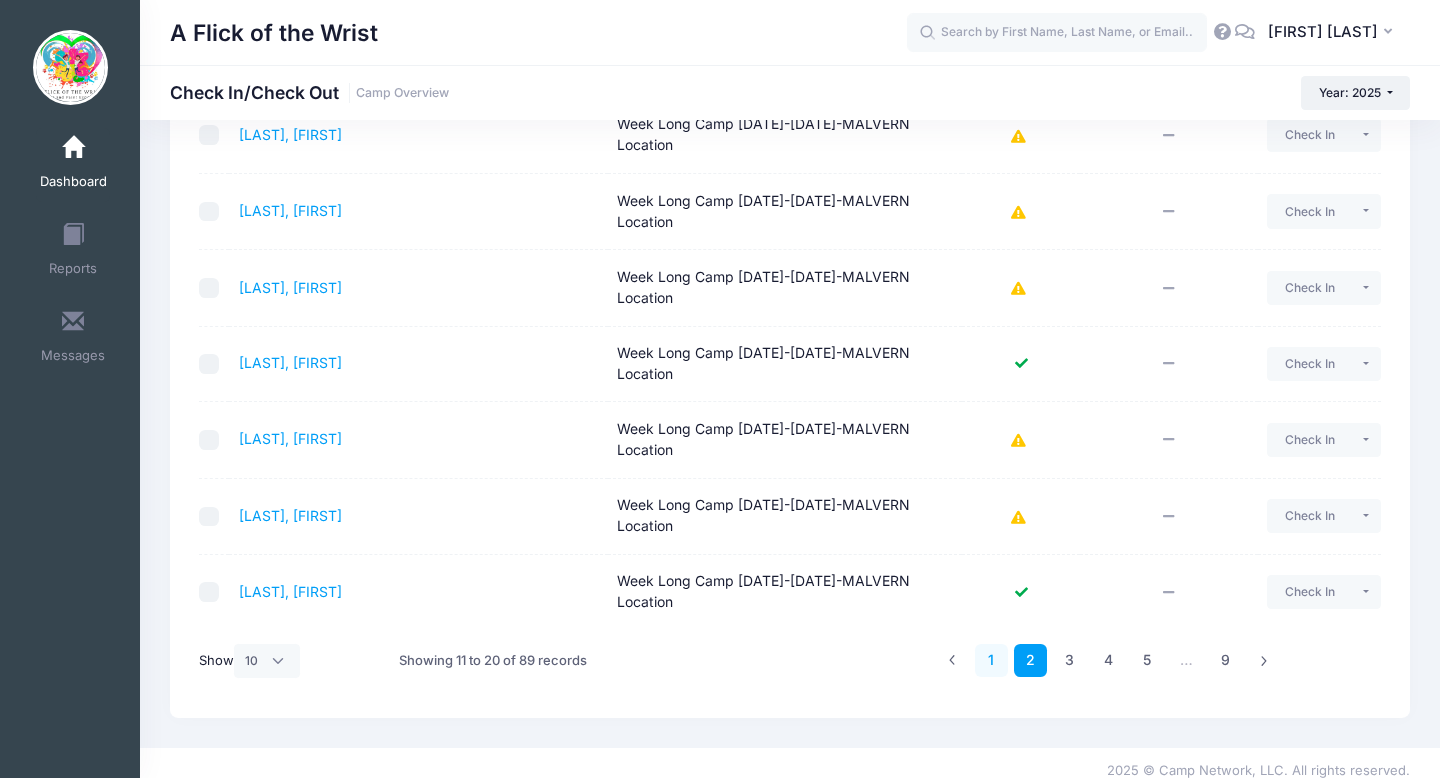 click on "1" at bounding box center [991, 660] 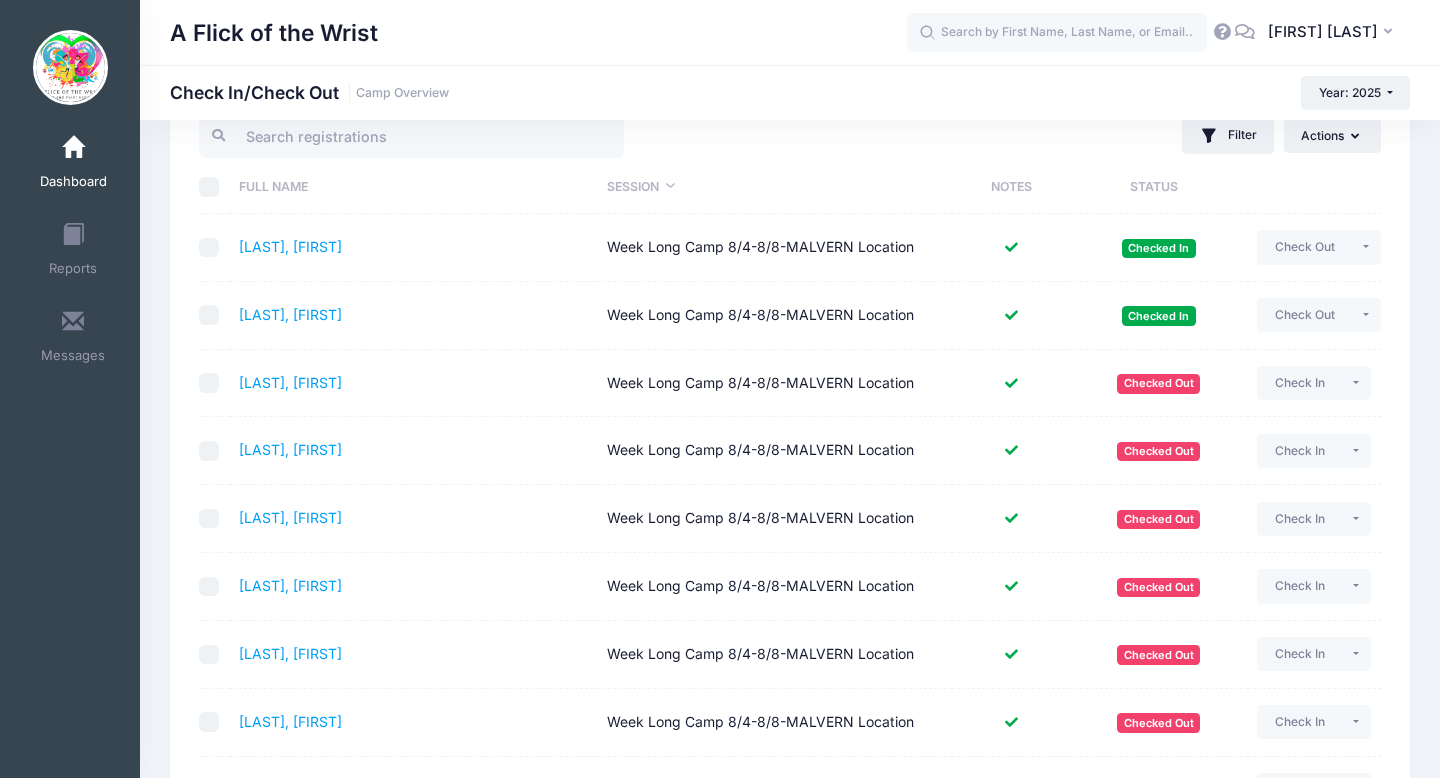 scroll, scrollTop: 117, scrollLeft: 0, axis: vertical 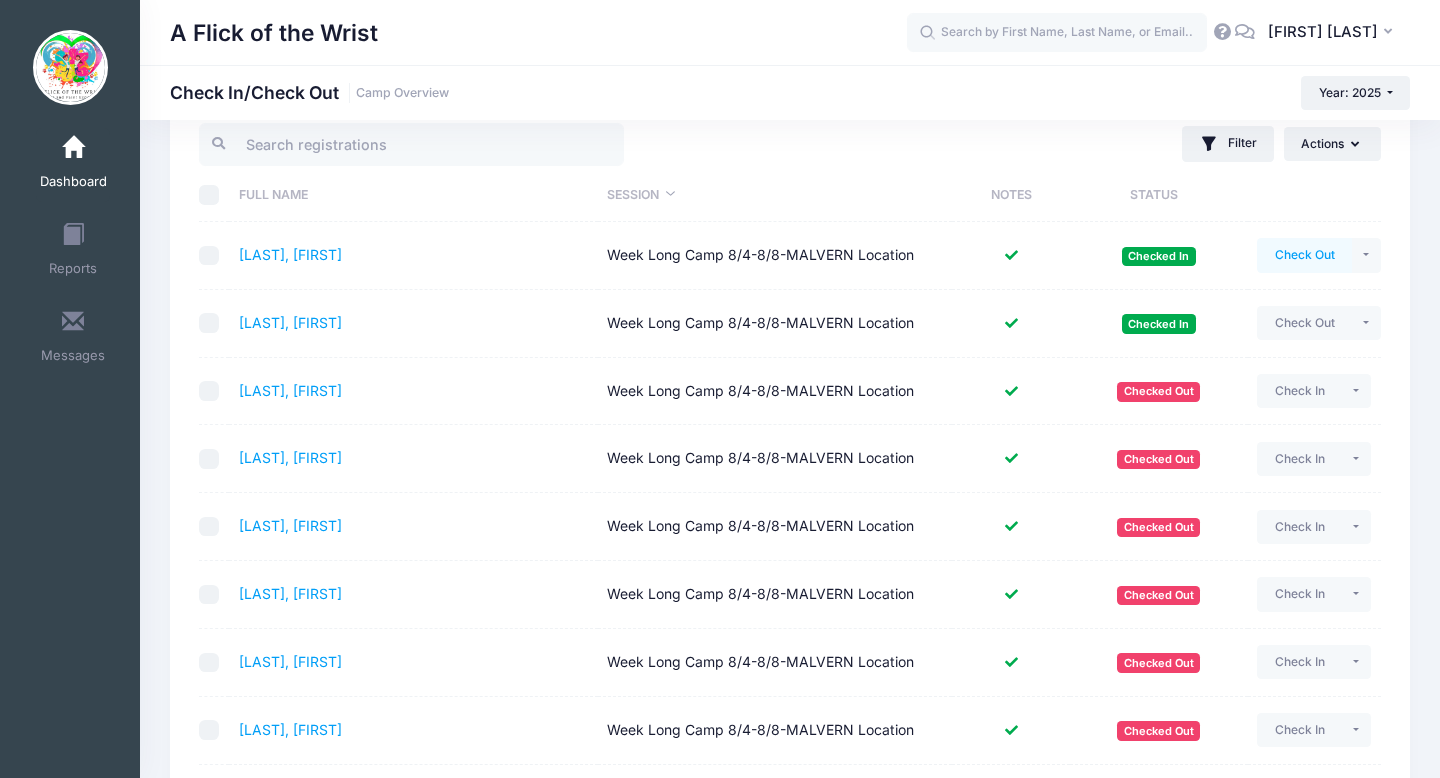 click on "Check Out" at bounding box center [1304, 255] 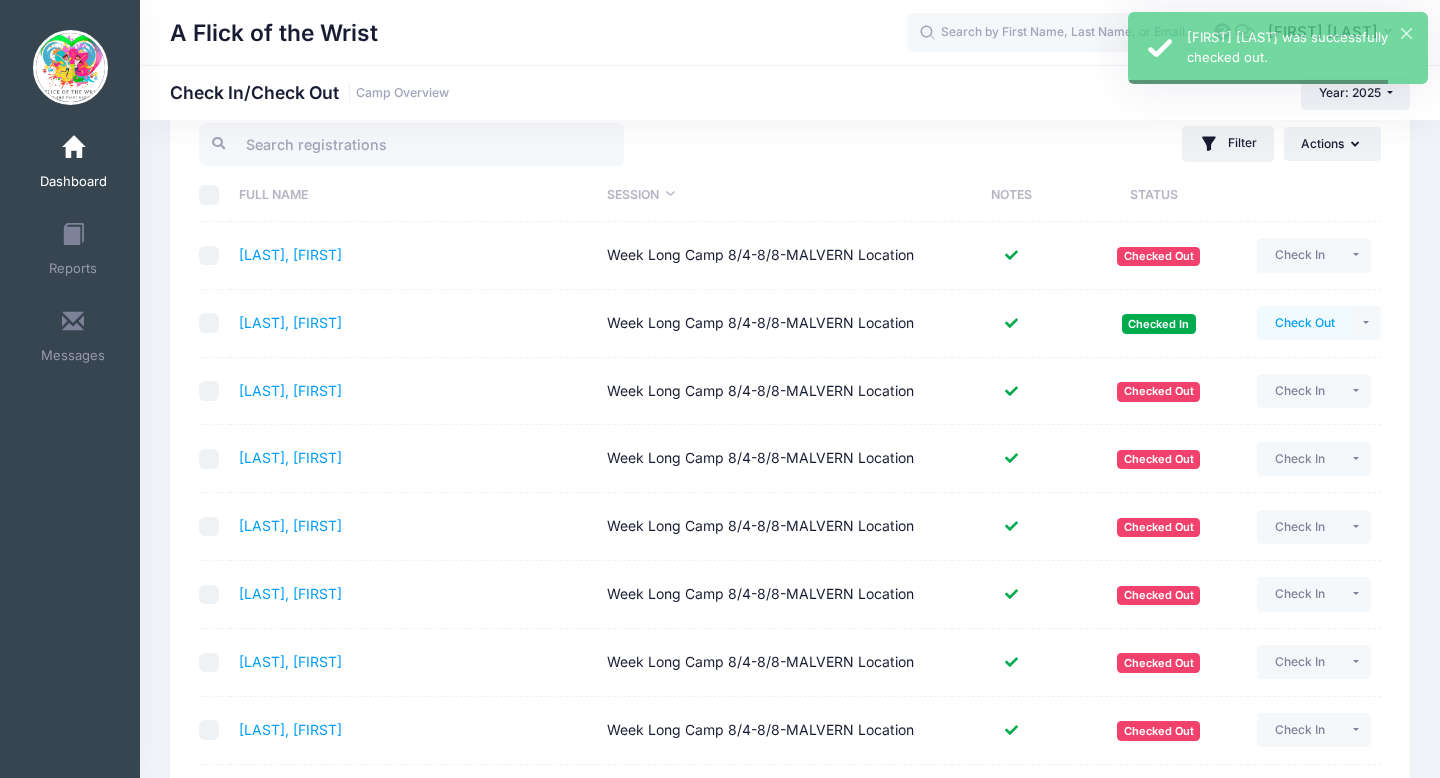 click on "Check Out" at bounding box center (1304, 323) 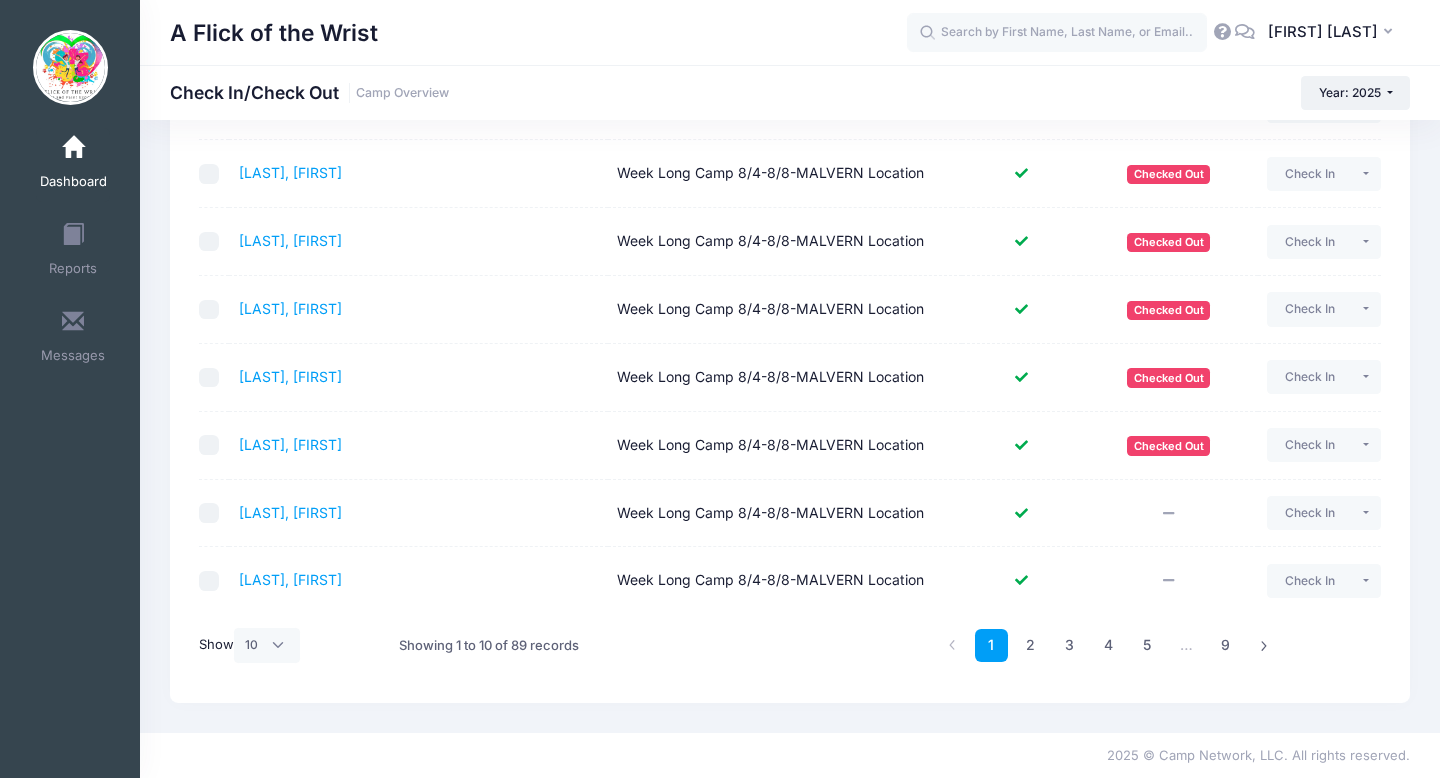 scroll, scrollTop: 0, scrollLeft: 0, axis: both 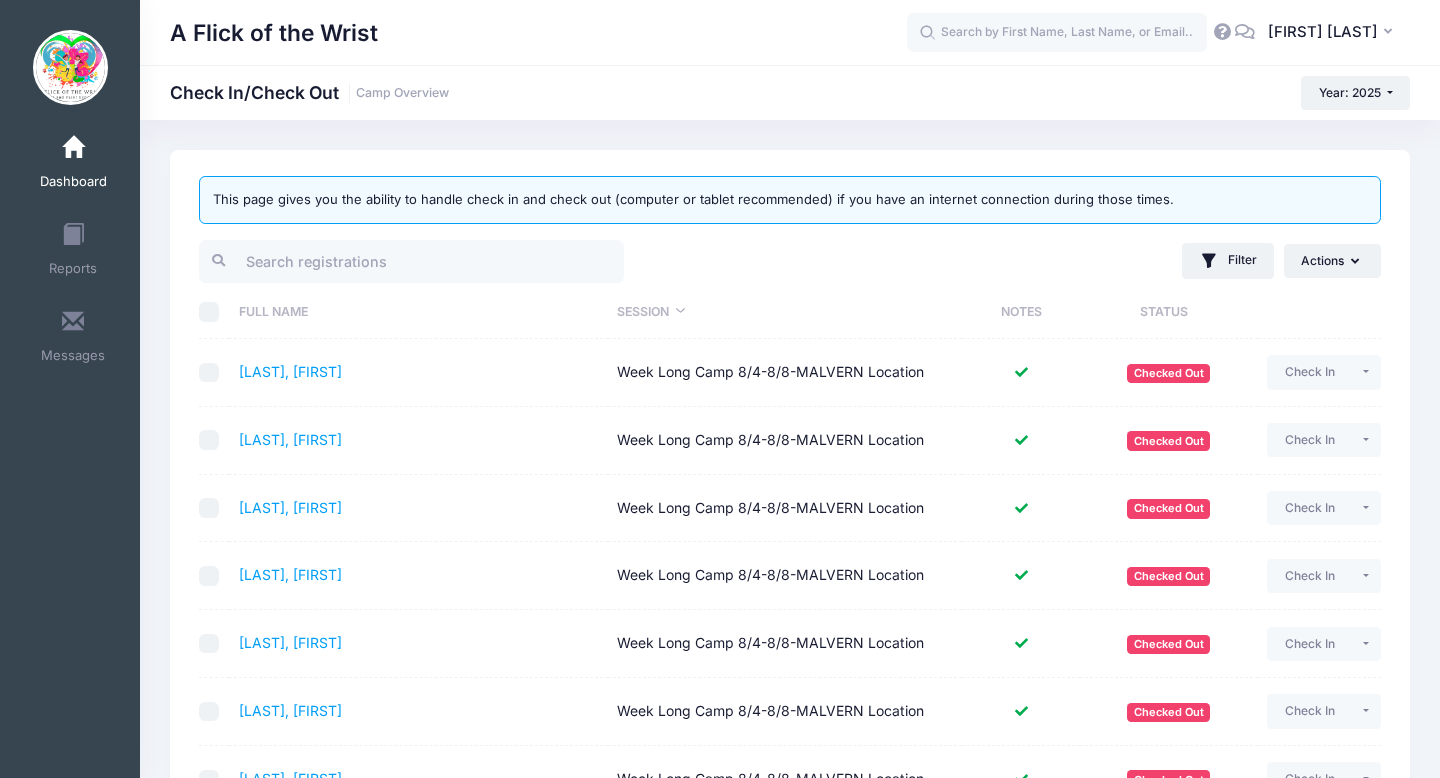 click at bounding box center (73, 148) 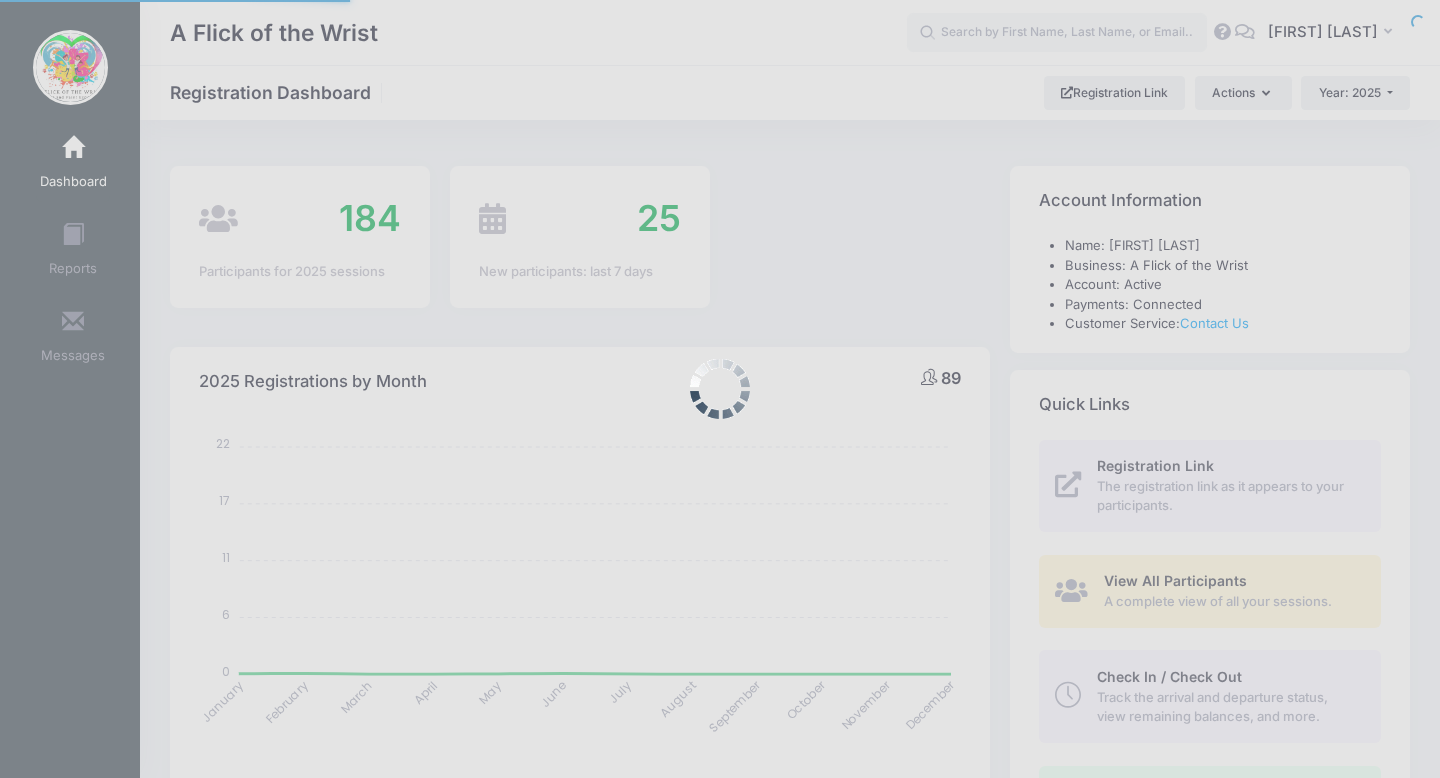select 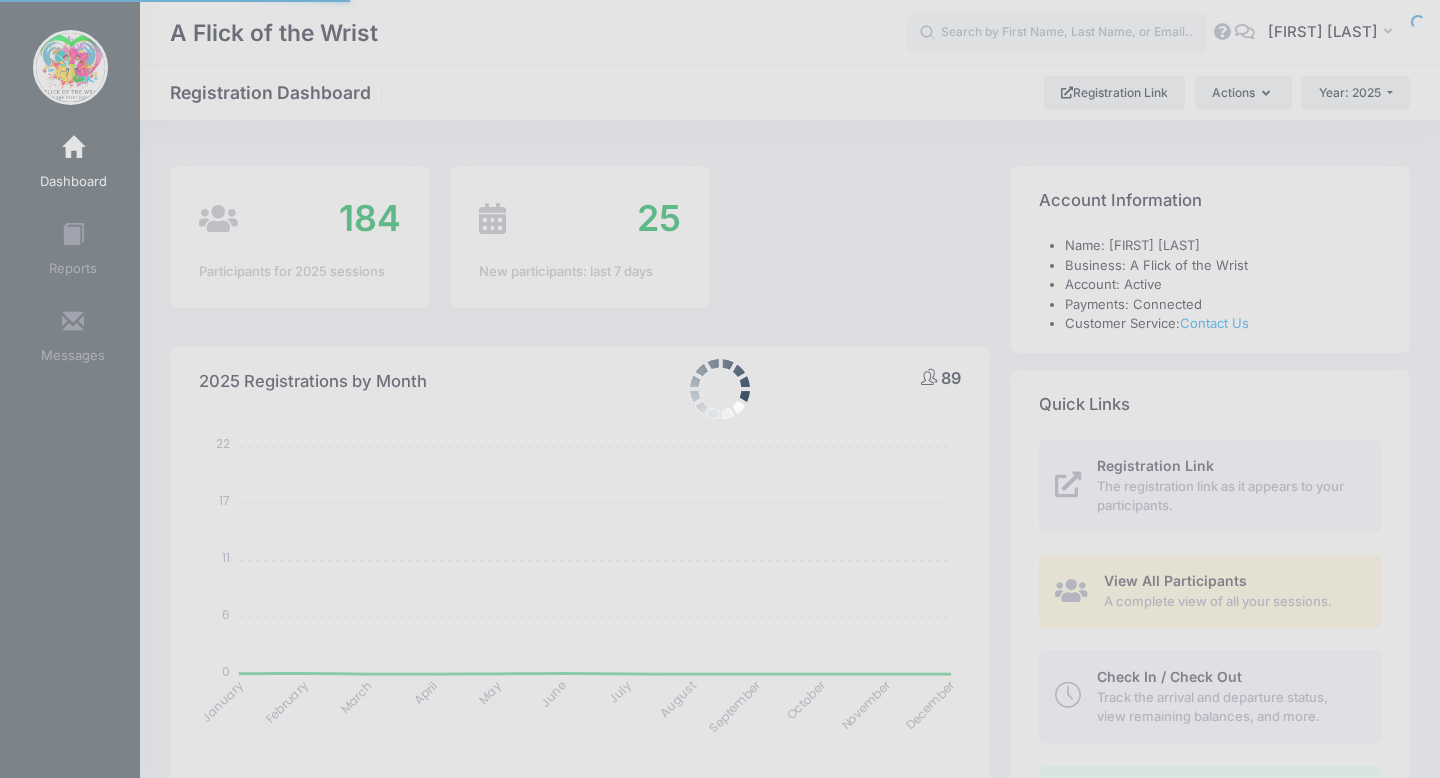 scroll, scrollTop: 0, scrollLeft: 0, axis: both 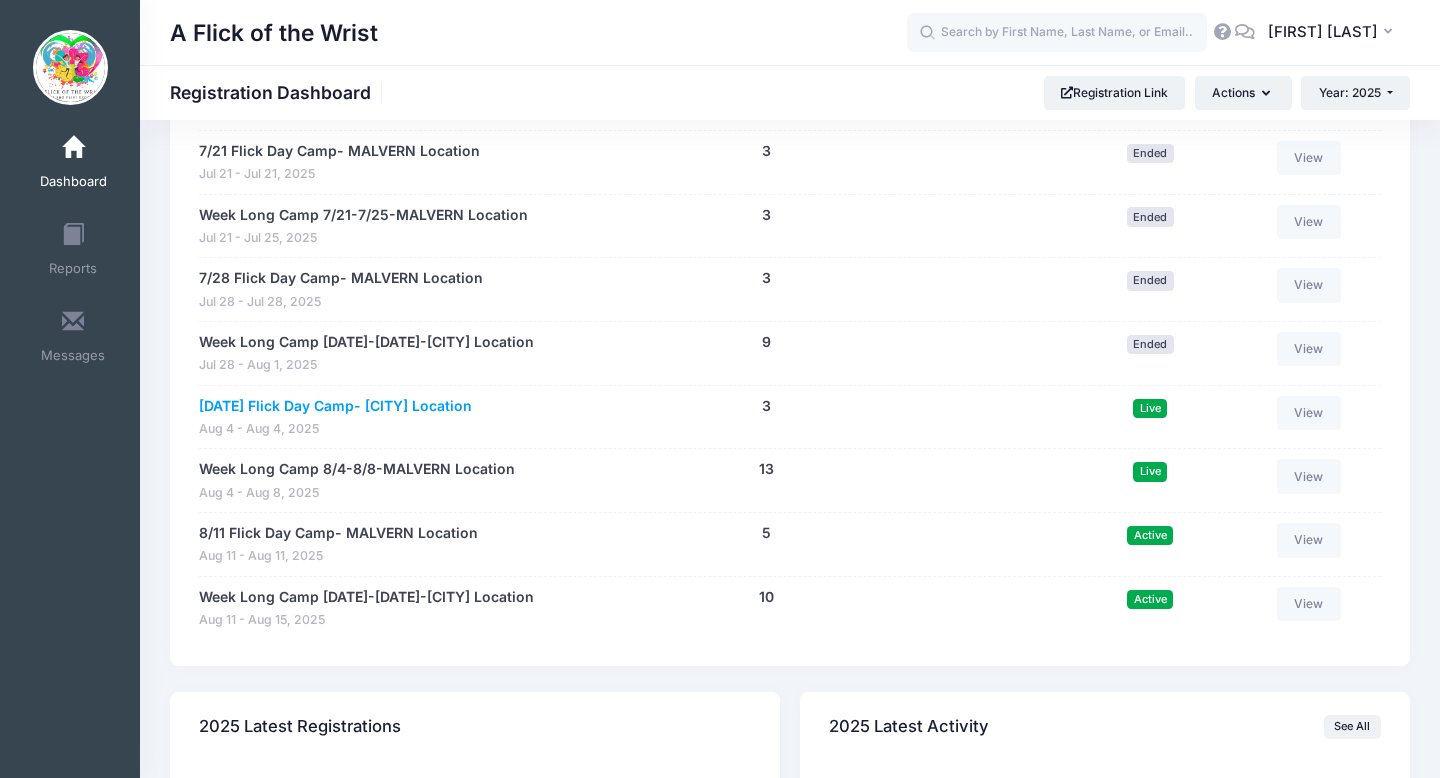 click on "[DATE] Flick Day Camp- [CITY] Location" at bounding box center (335, 406) 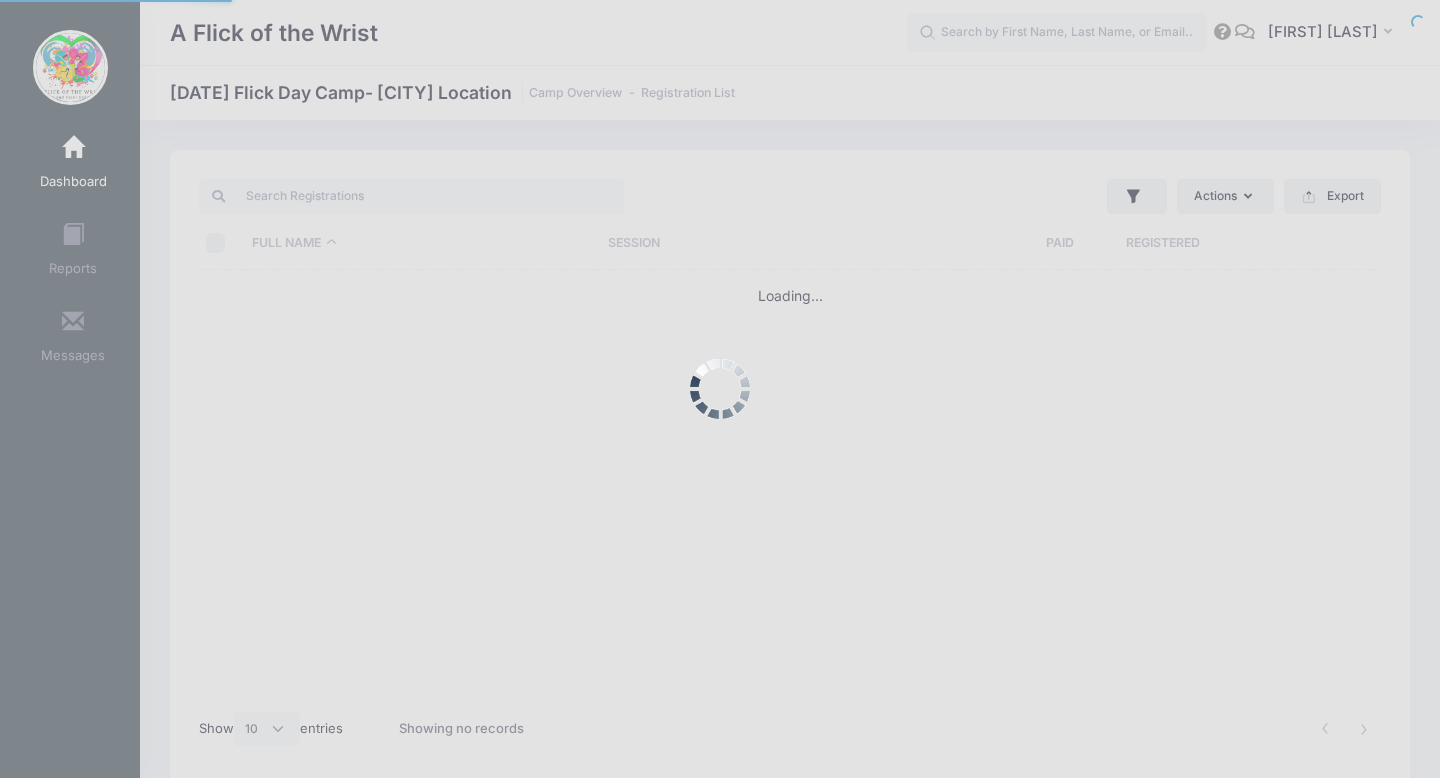 select on "10" 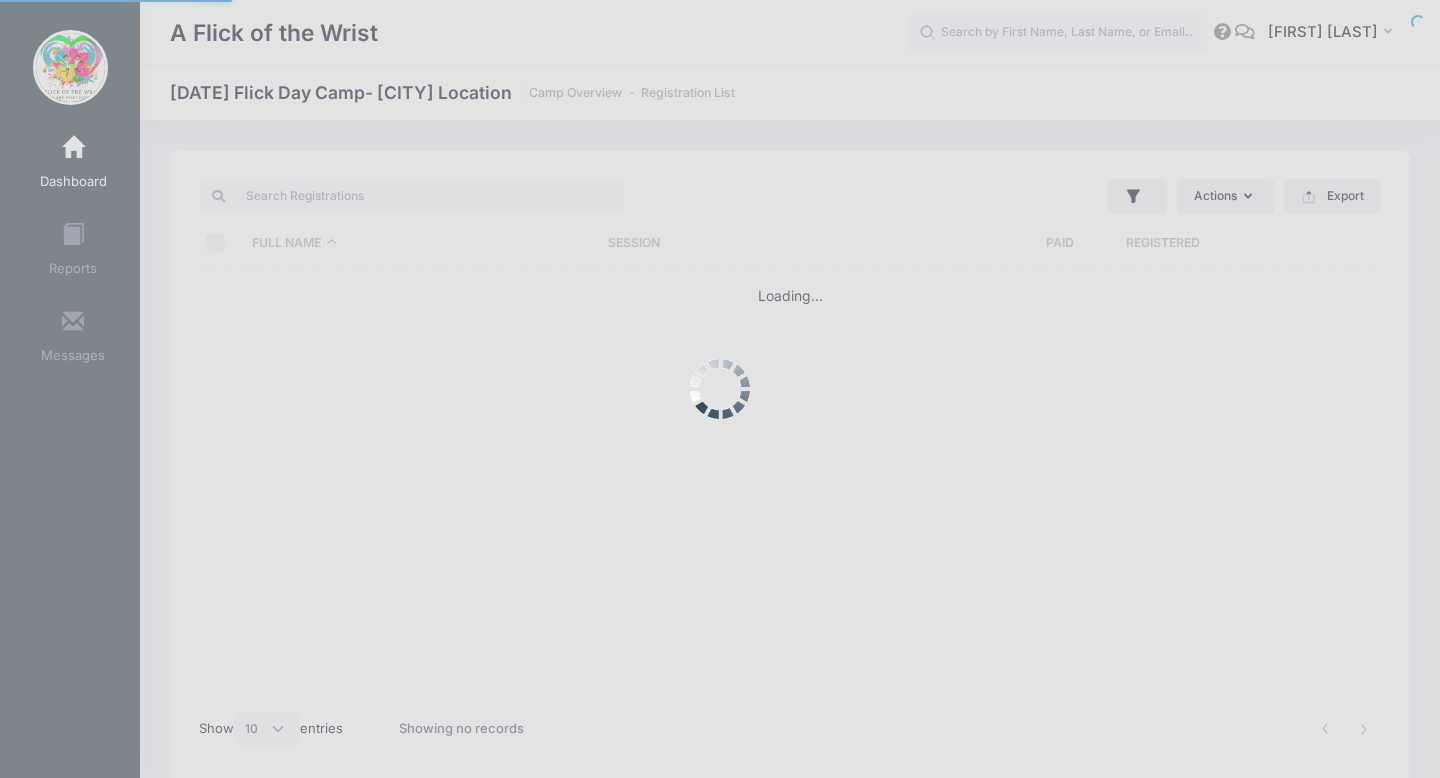 scroll, scrollTop: 0, scrollLeft: 0, axis: both 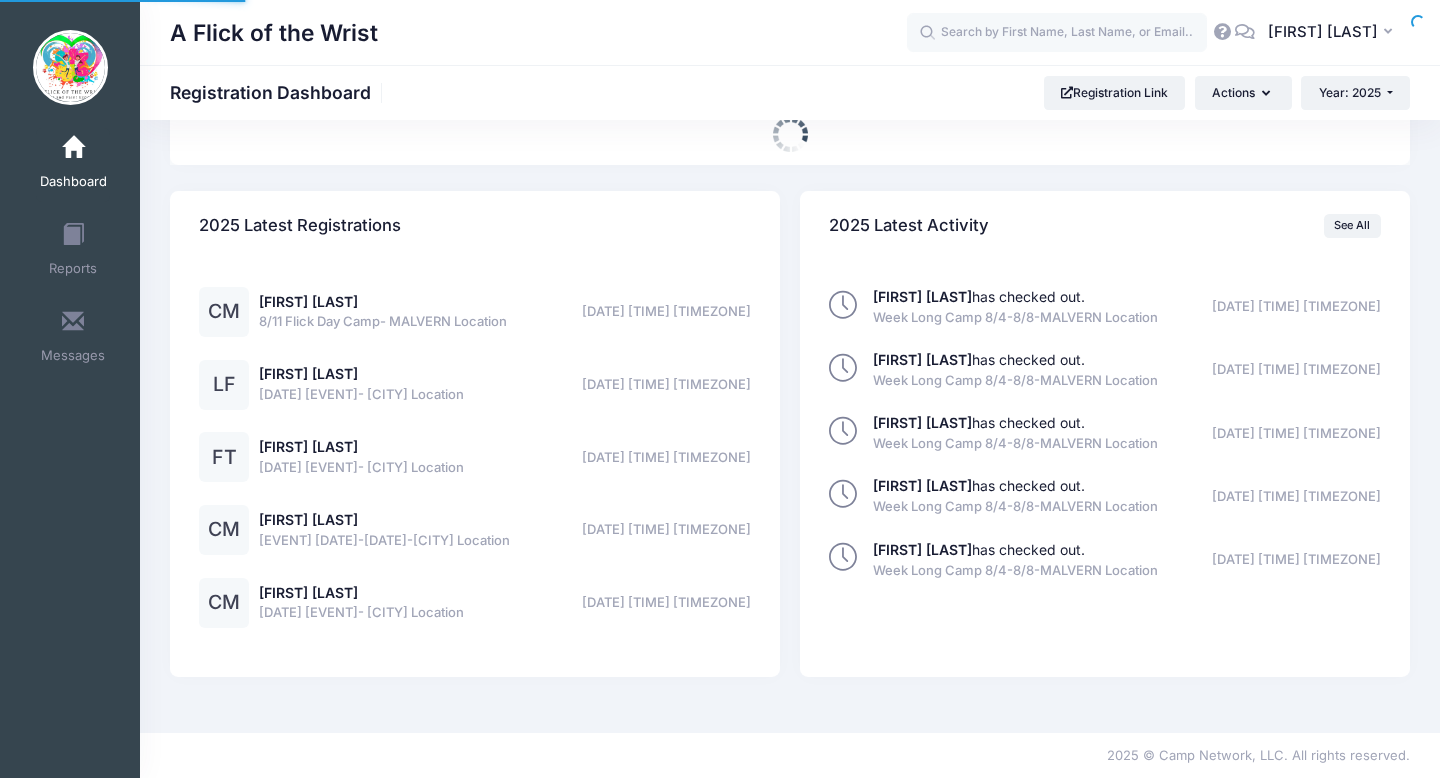 select 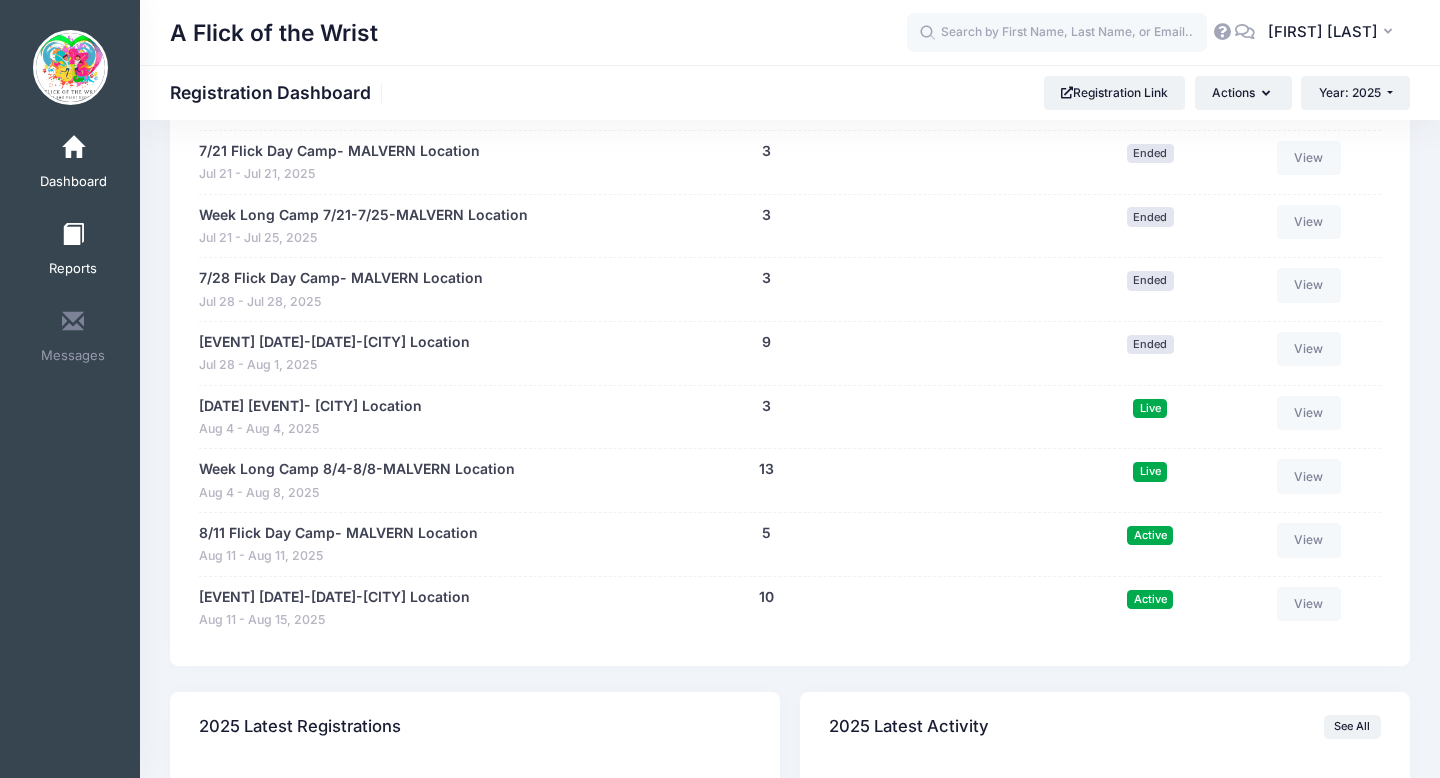 click on "Reports" at bounding box center [73, 252] 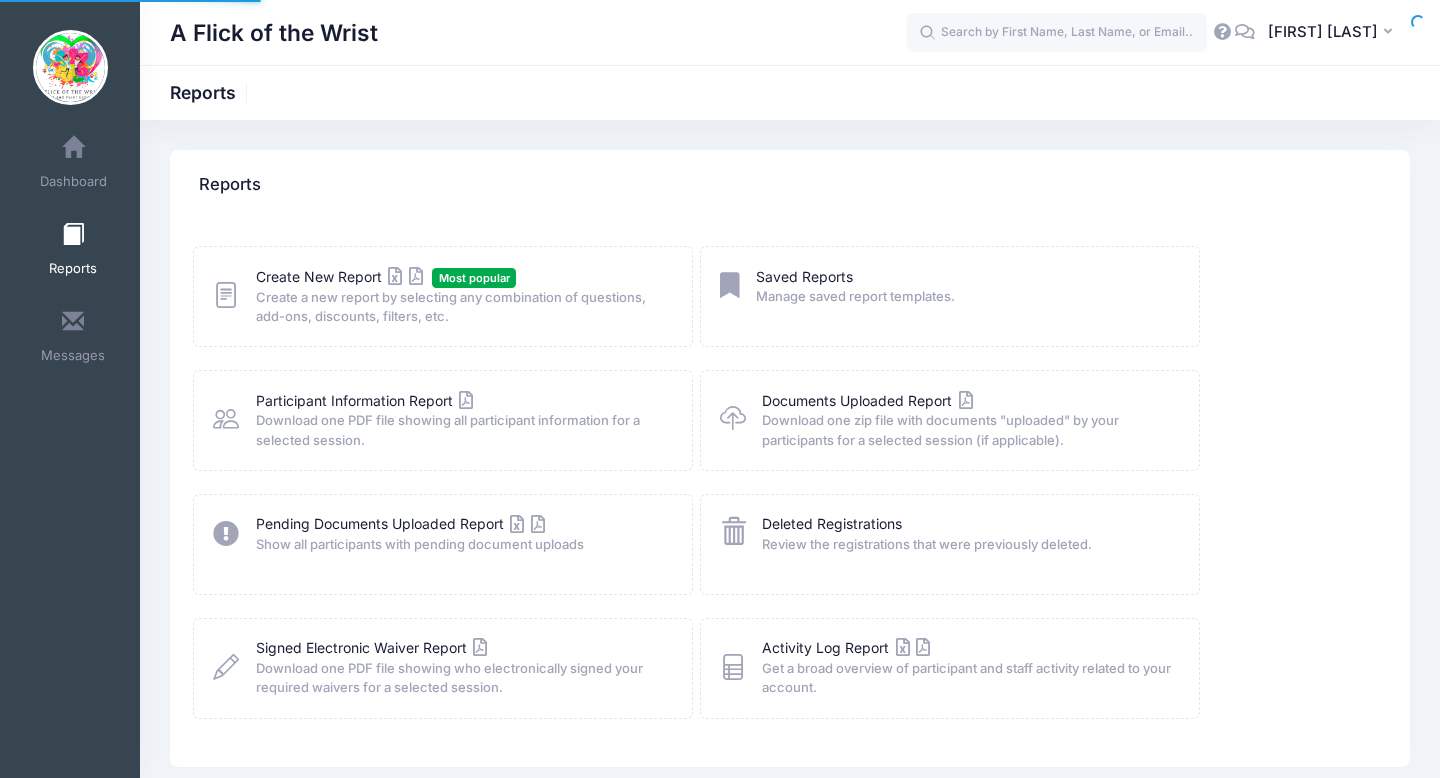scroll, scrollTop: 0, scrollLeft: 0, axis: both 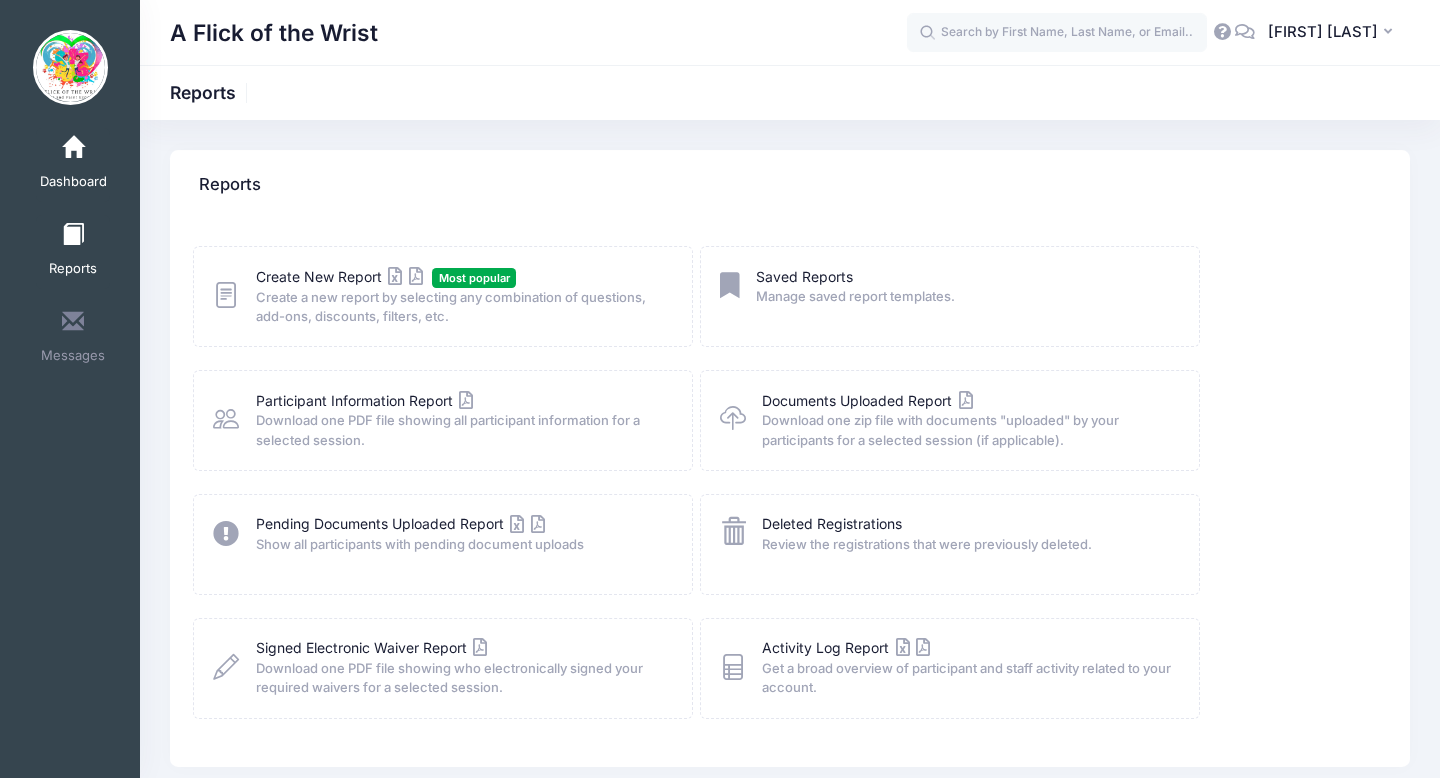 click on "Dashboard" at bounding box center [73, 165] 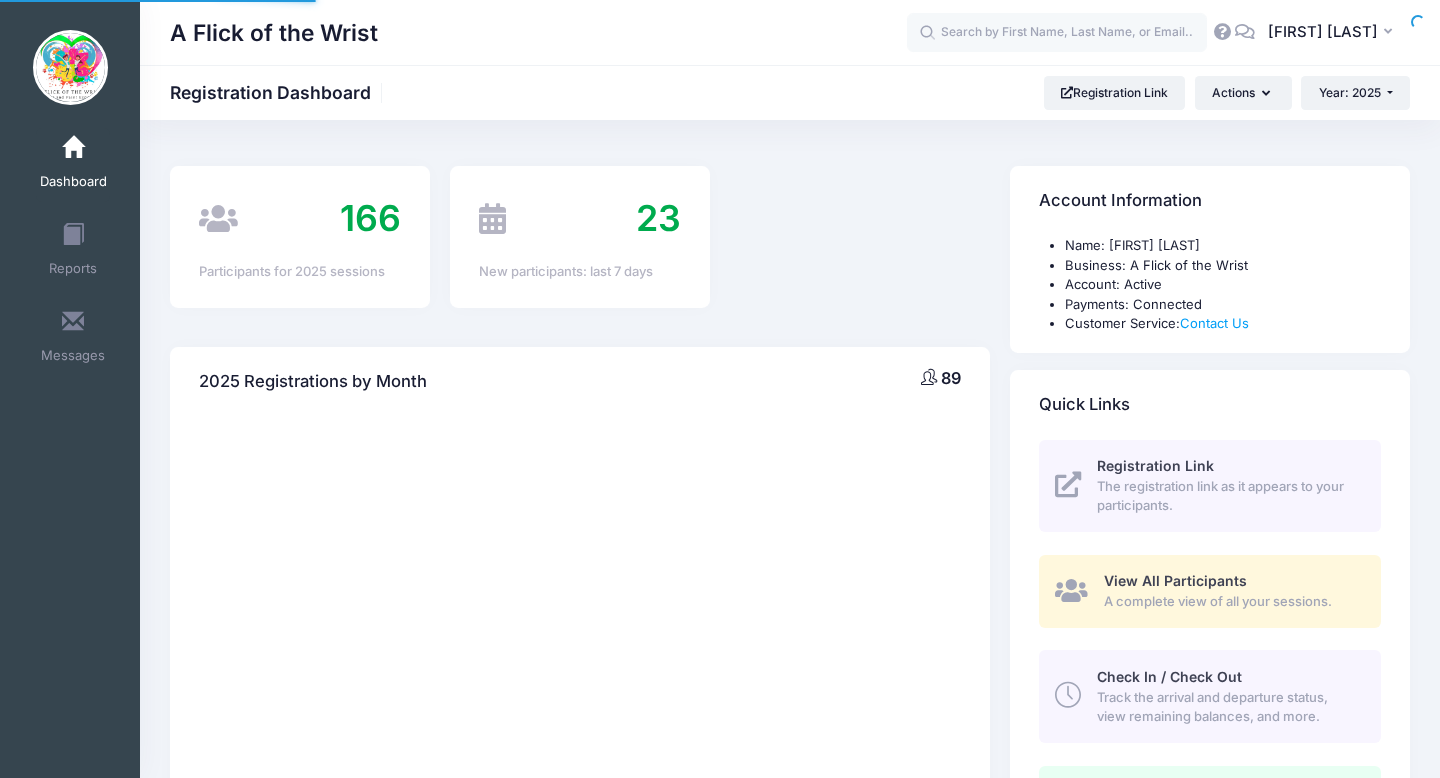 scroll, scrollTop: 0, scrollLeft: 0, axis: both 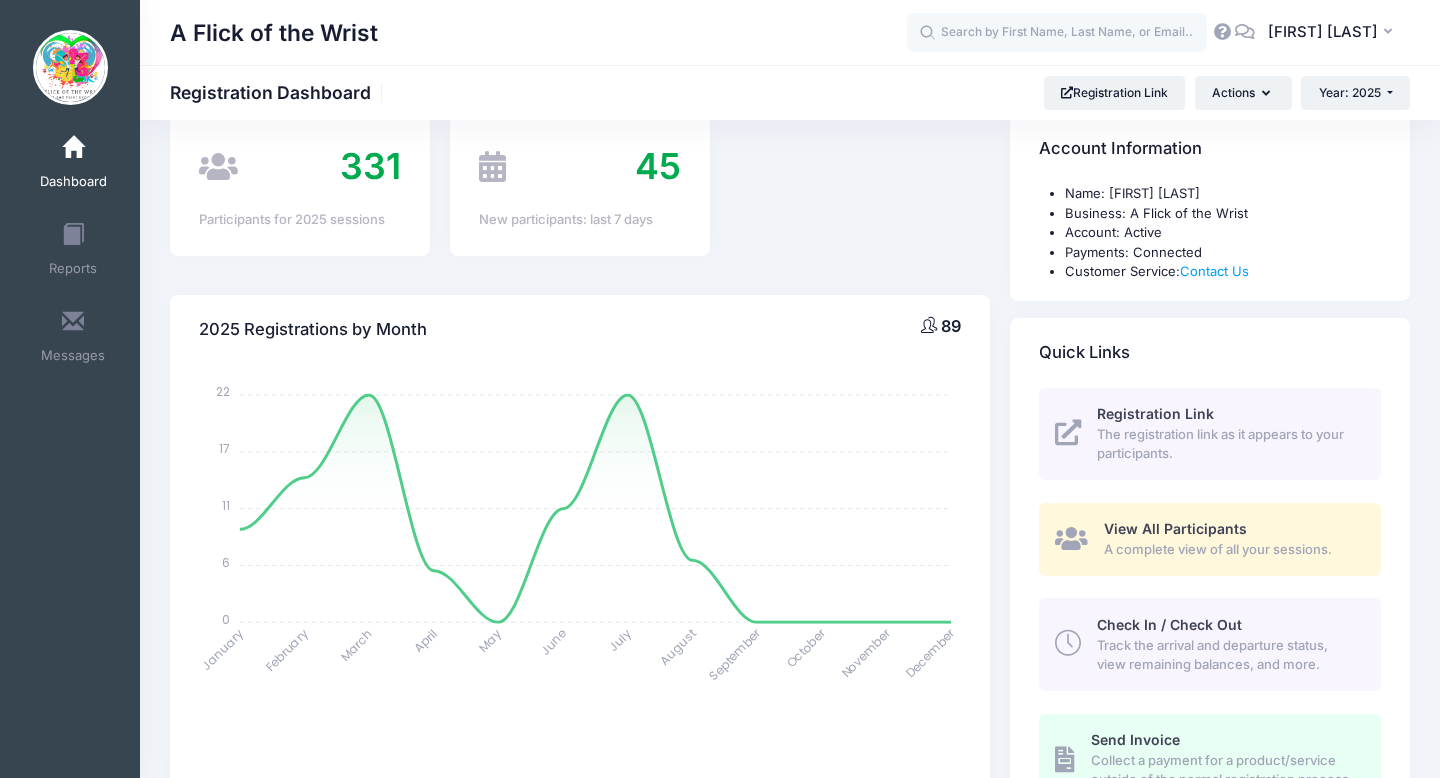 click on "Check In / Check Out" at bounding box center (1169, 624) 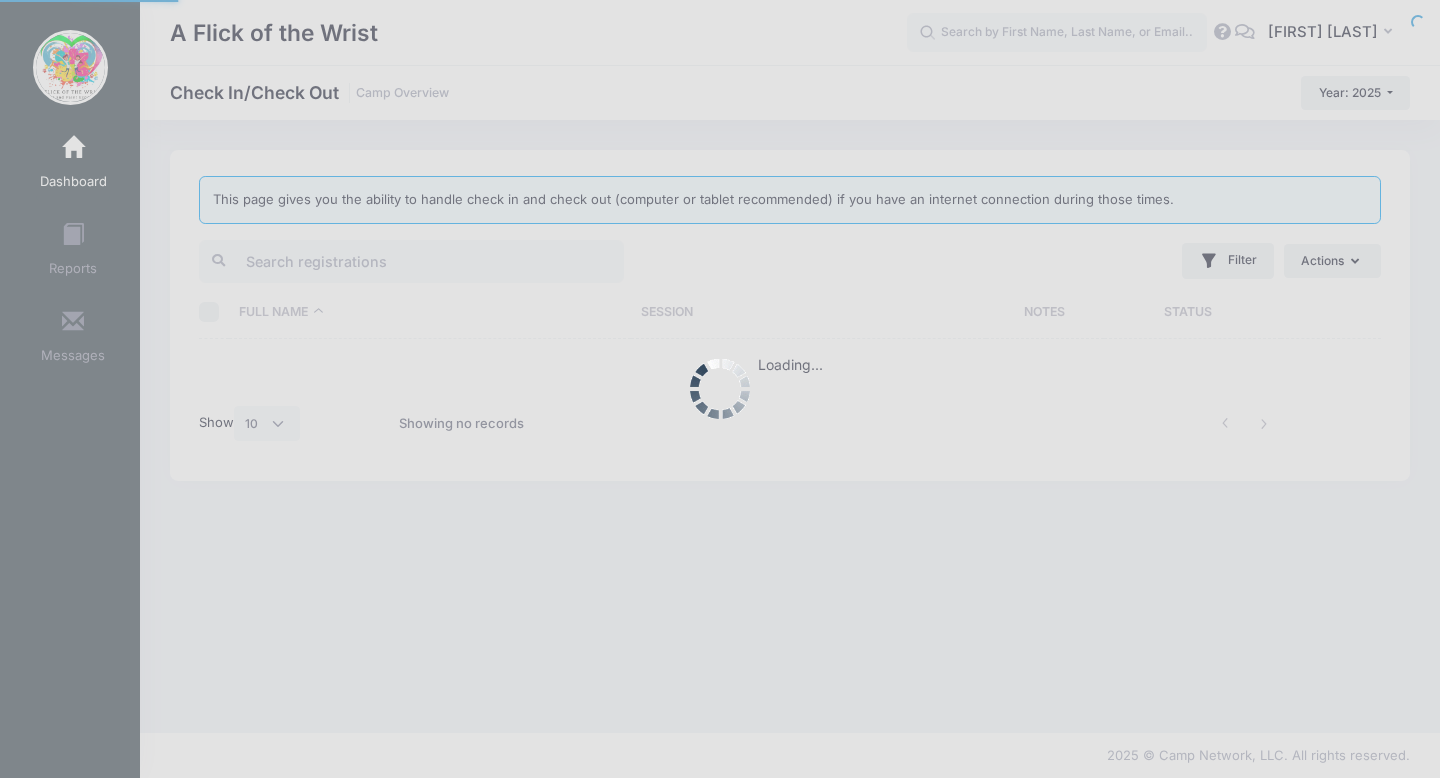 select on "10" 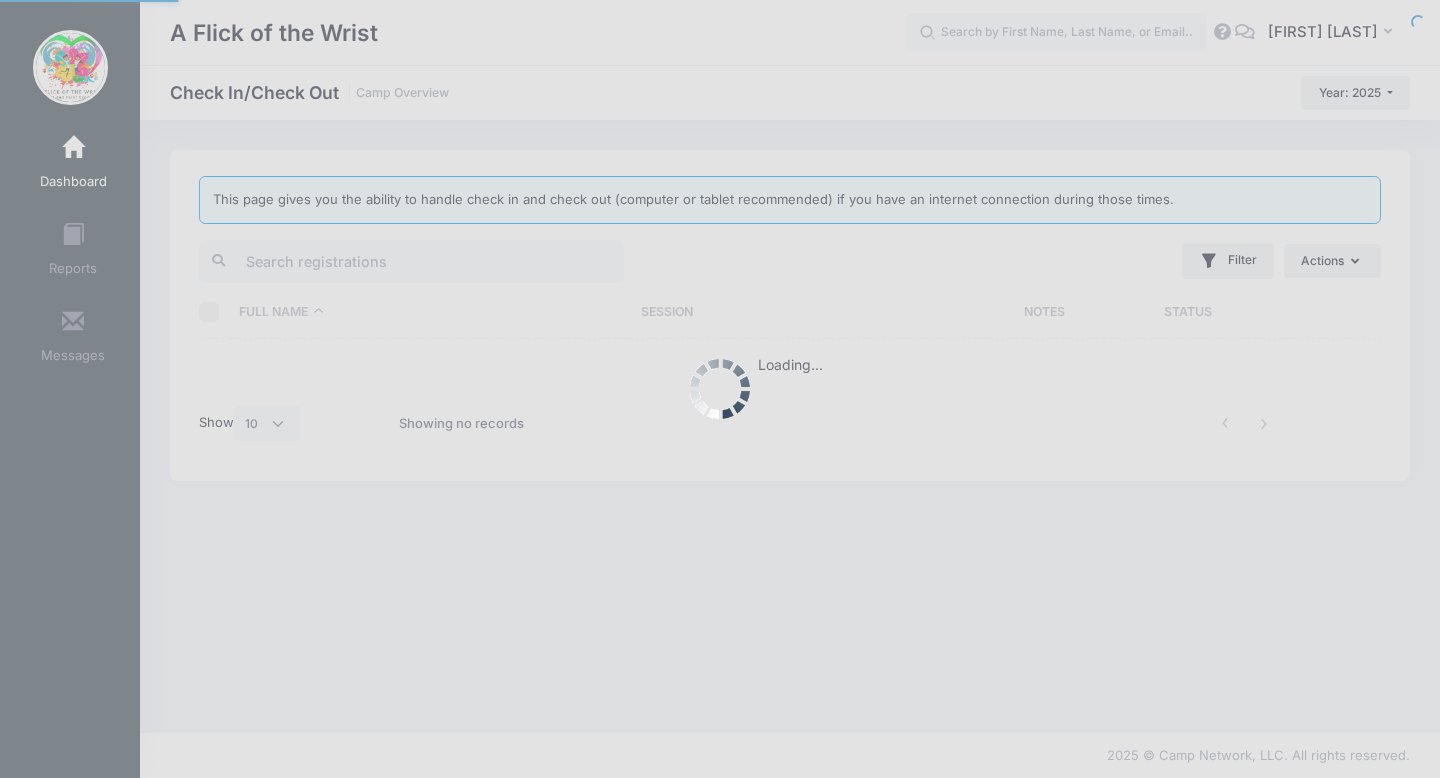 scroll, scrollTop: 0, scrollLeft: 0, axis: both 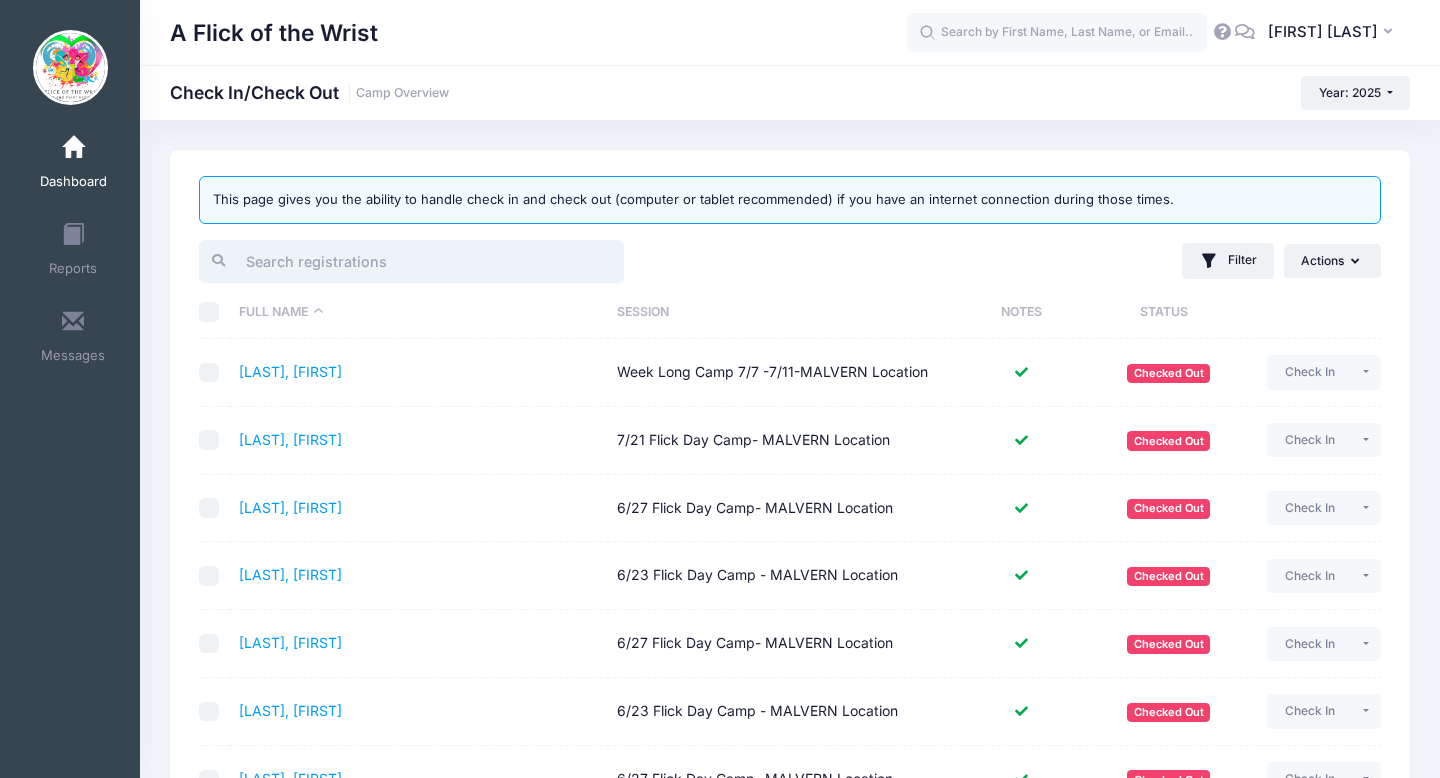 click at bounding box center (411, 261) 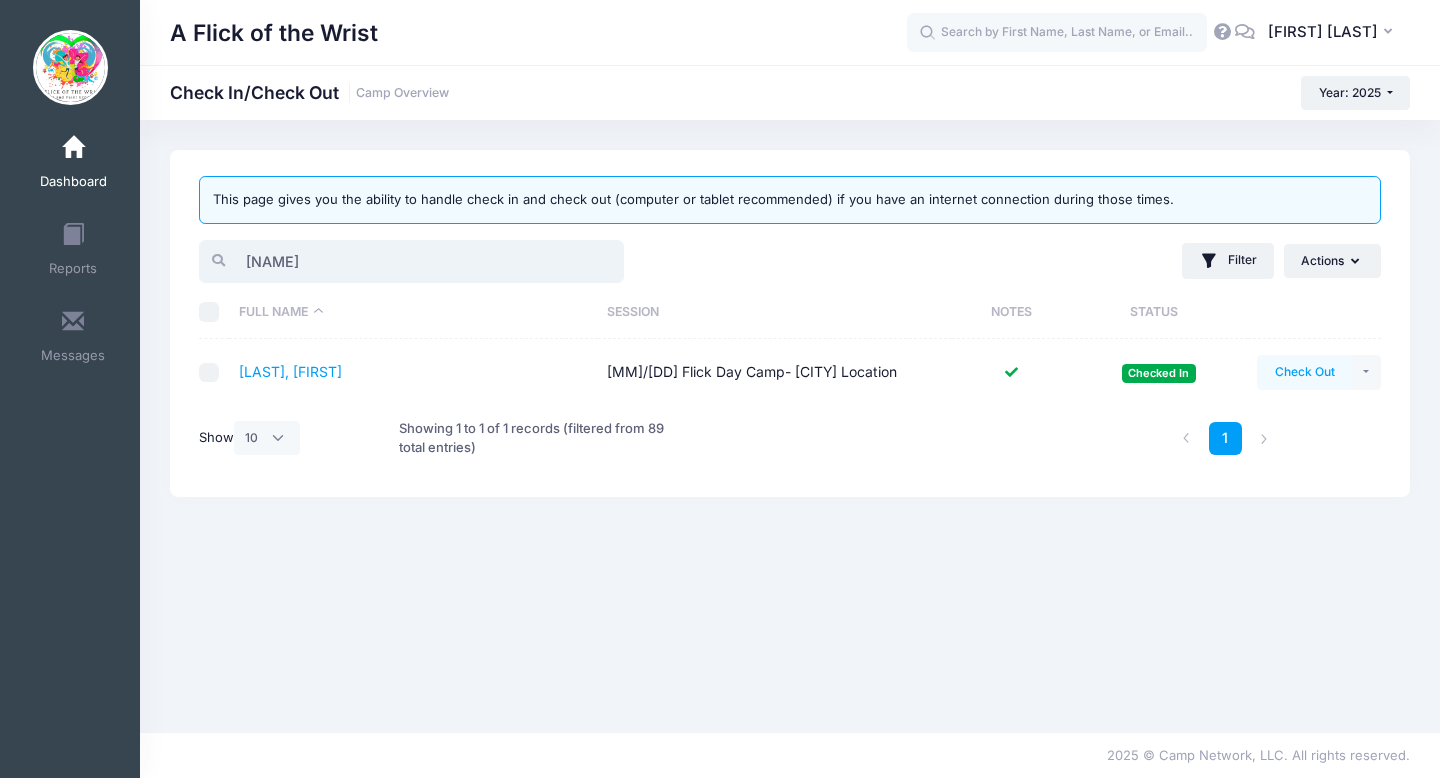 type on "lila" 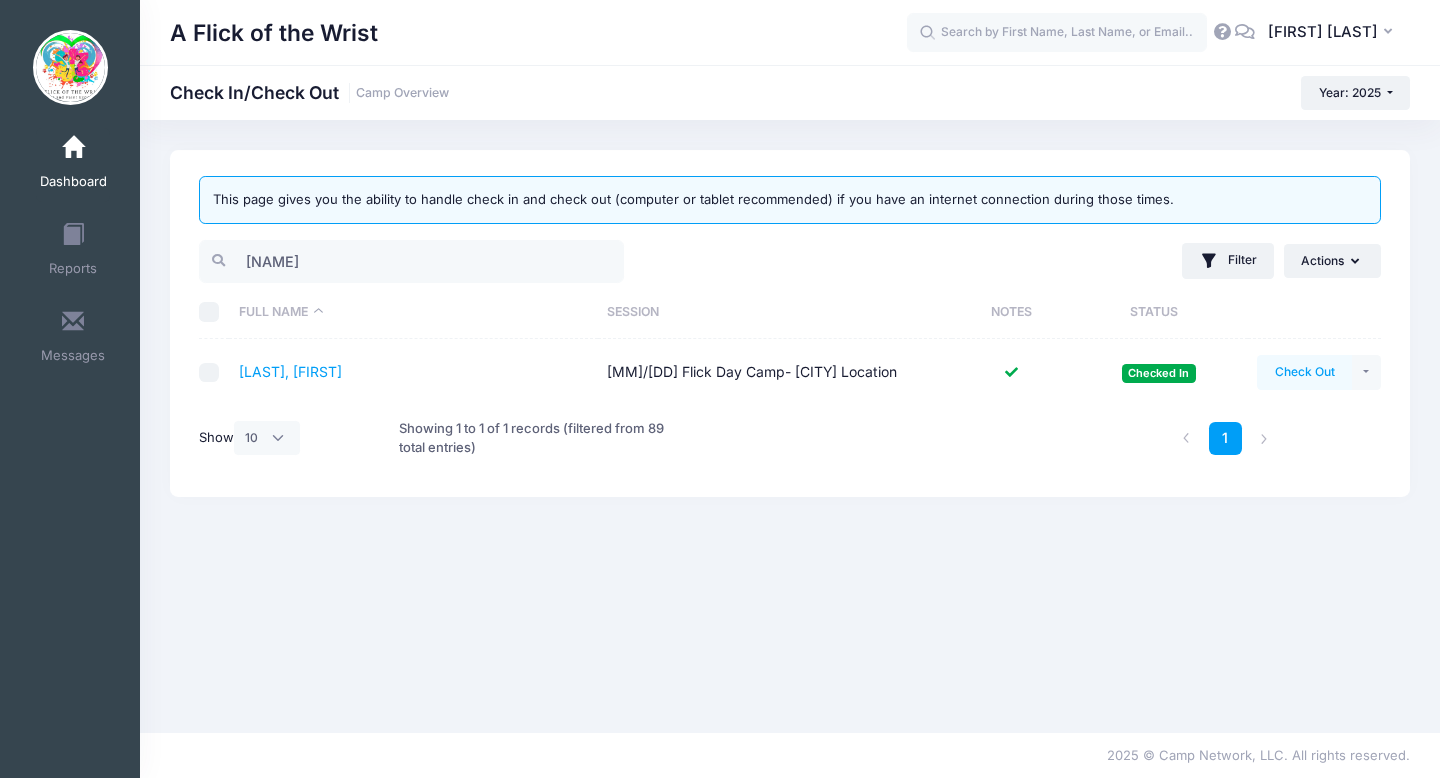 click on "Check Out" at bounding box center (1304, 372) 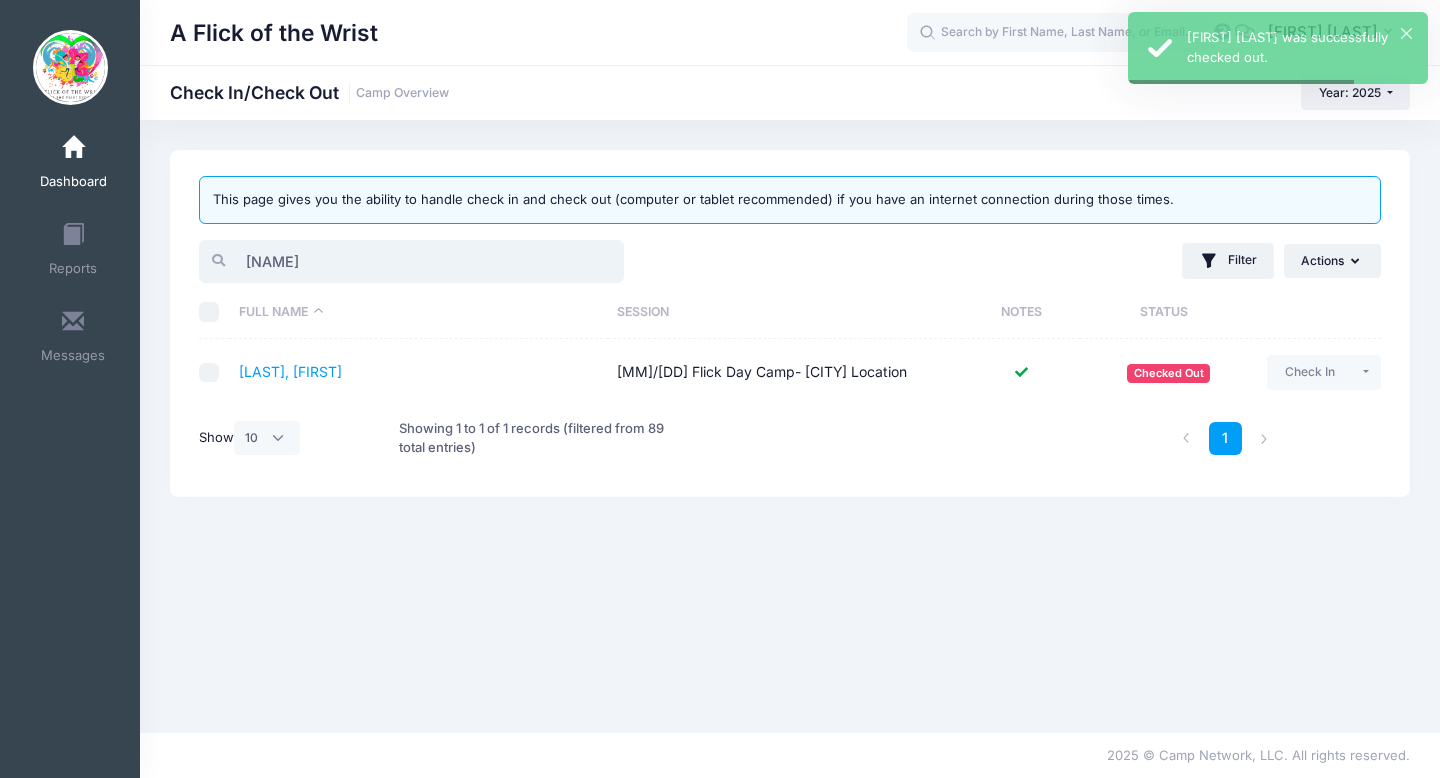 click on "lila" at bounding box center (411, 261) 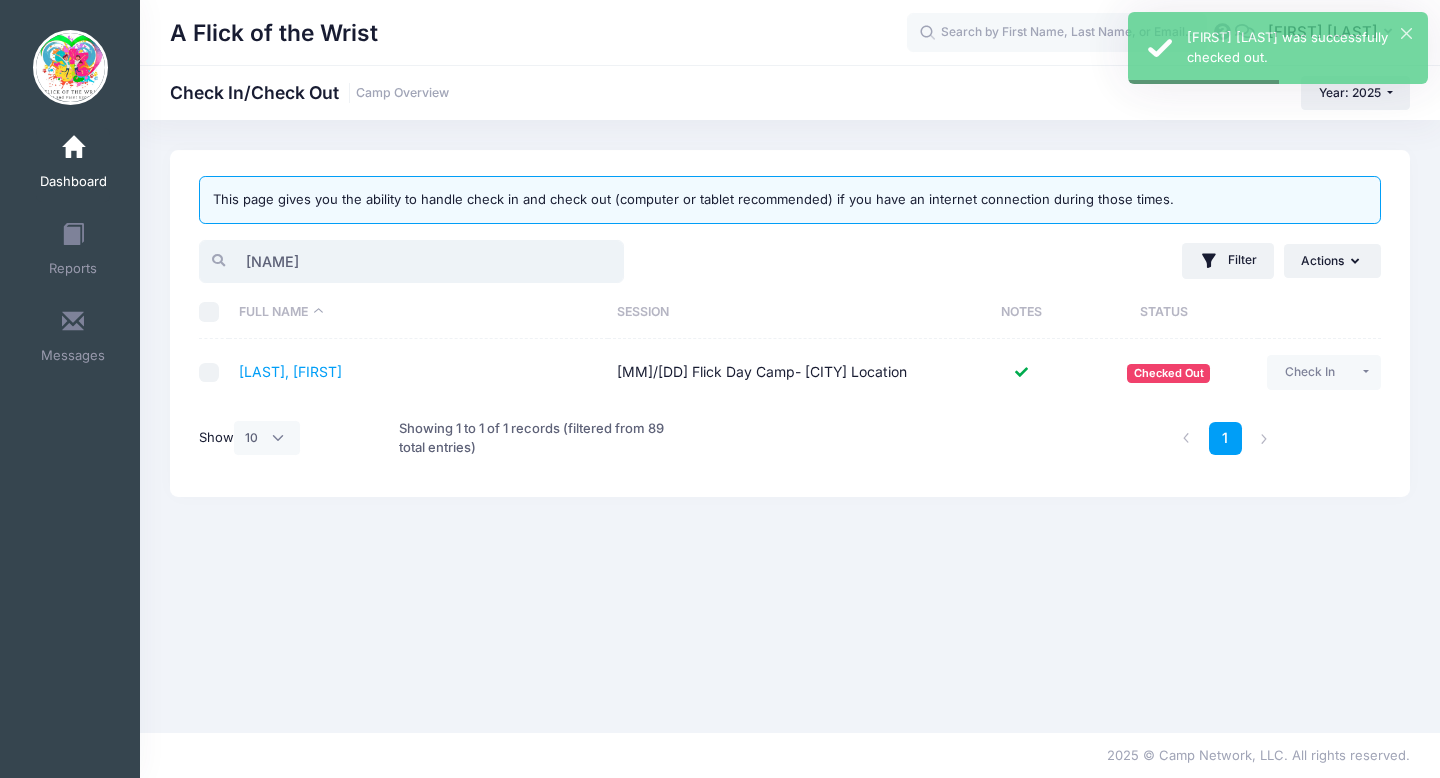 click on "lila" at bounding box center (411, 261) 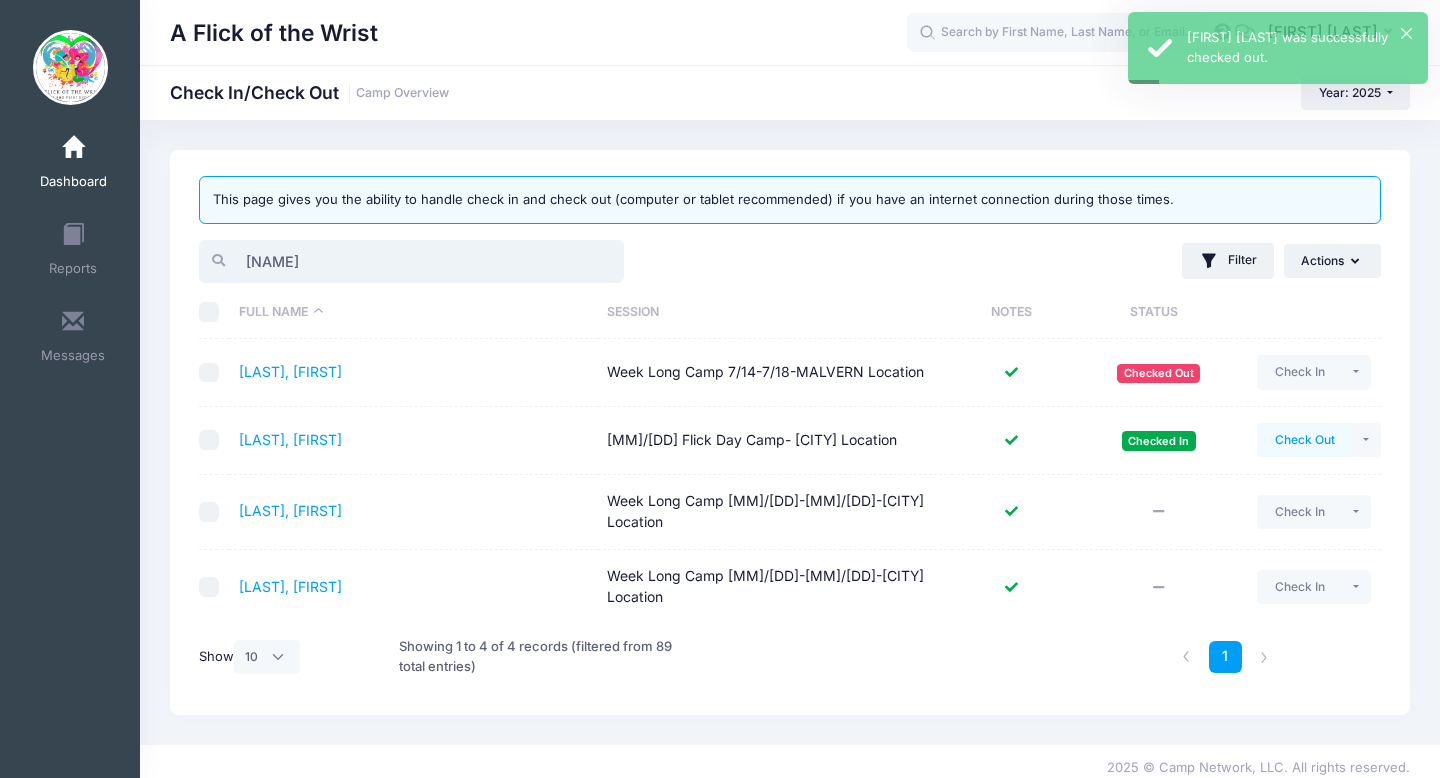type on "cara" 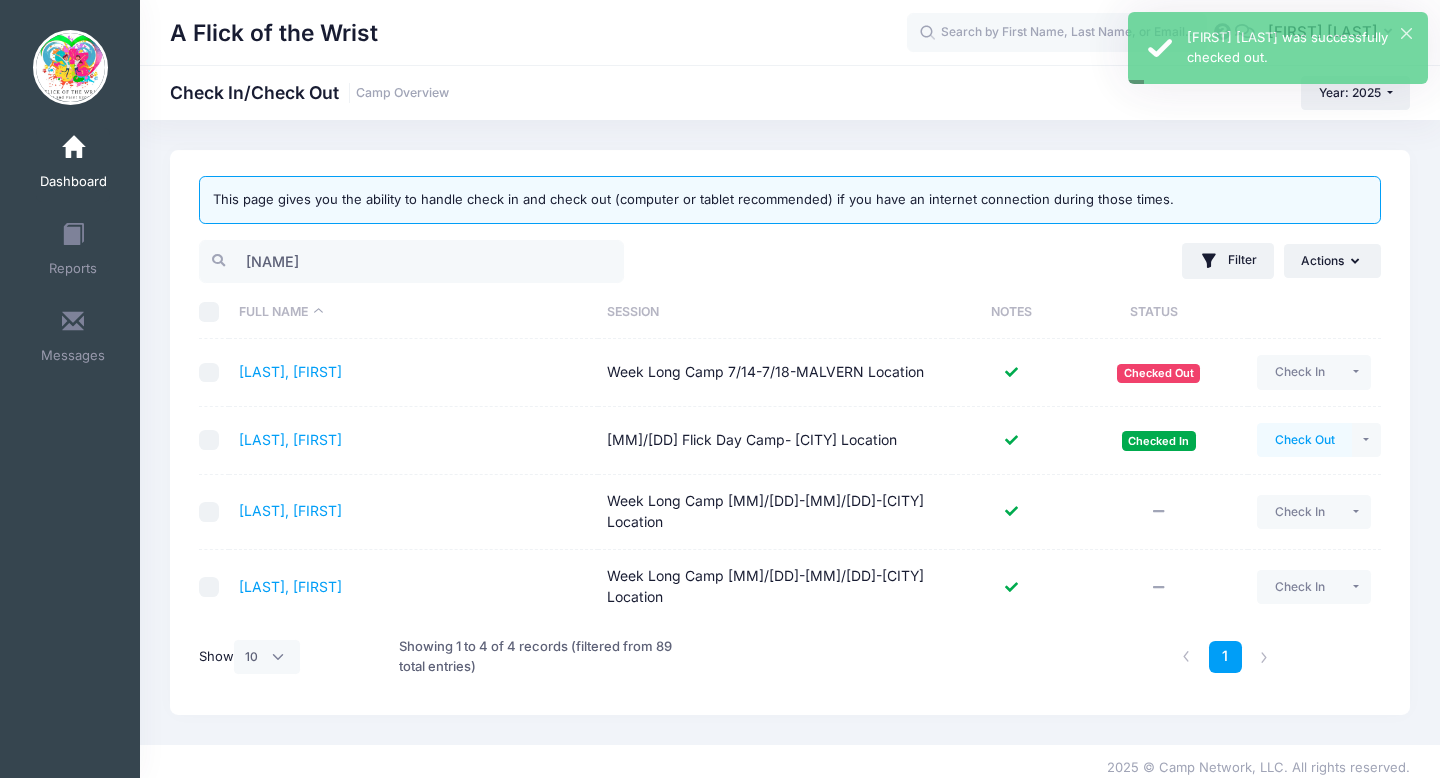 click on "Check Out" at bounding box center (1304, 440) 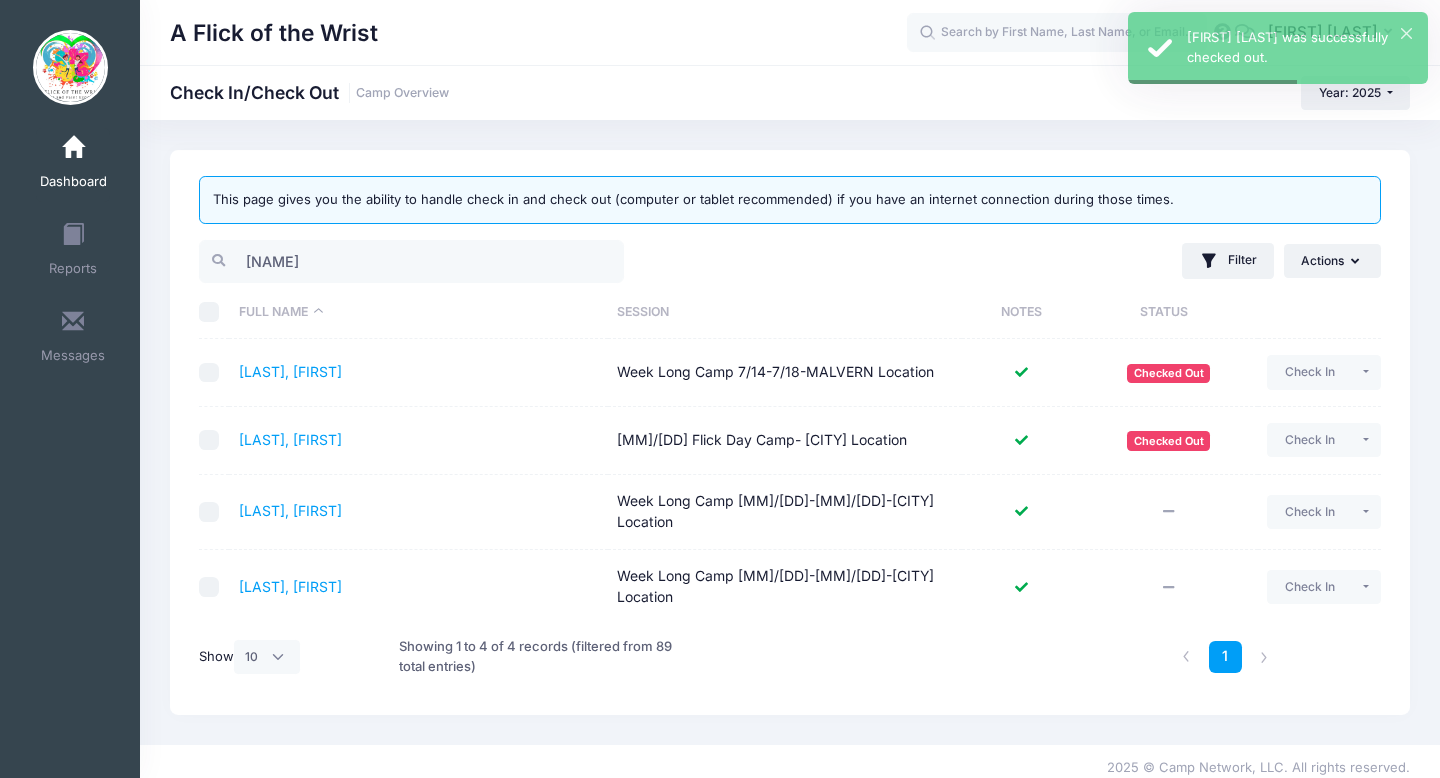 click on "Dashboard" at bounding box center (73, 165) 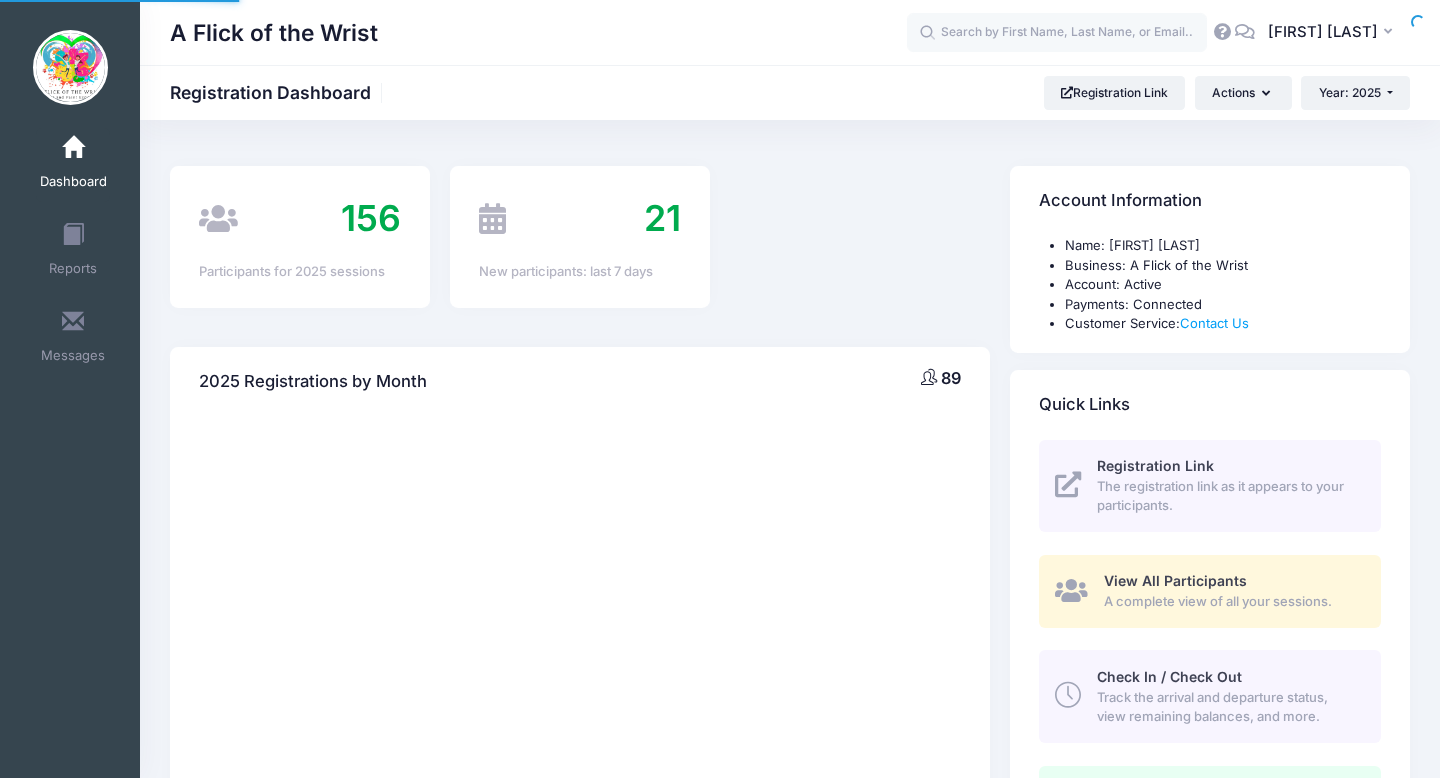scroll, scrollTop: 0, scrollLeft: 0, axis: both 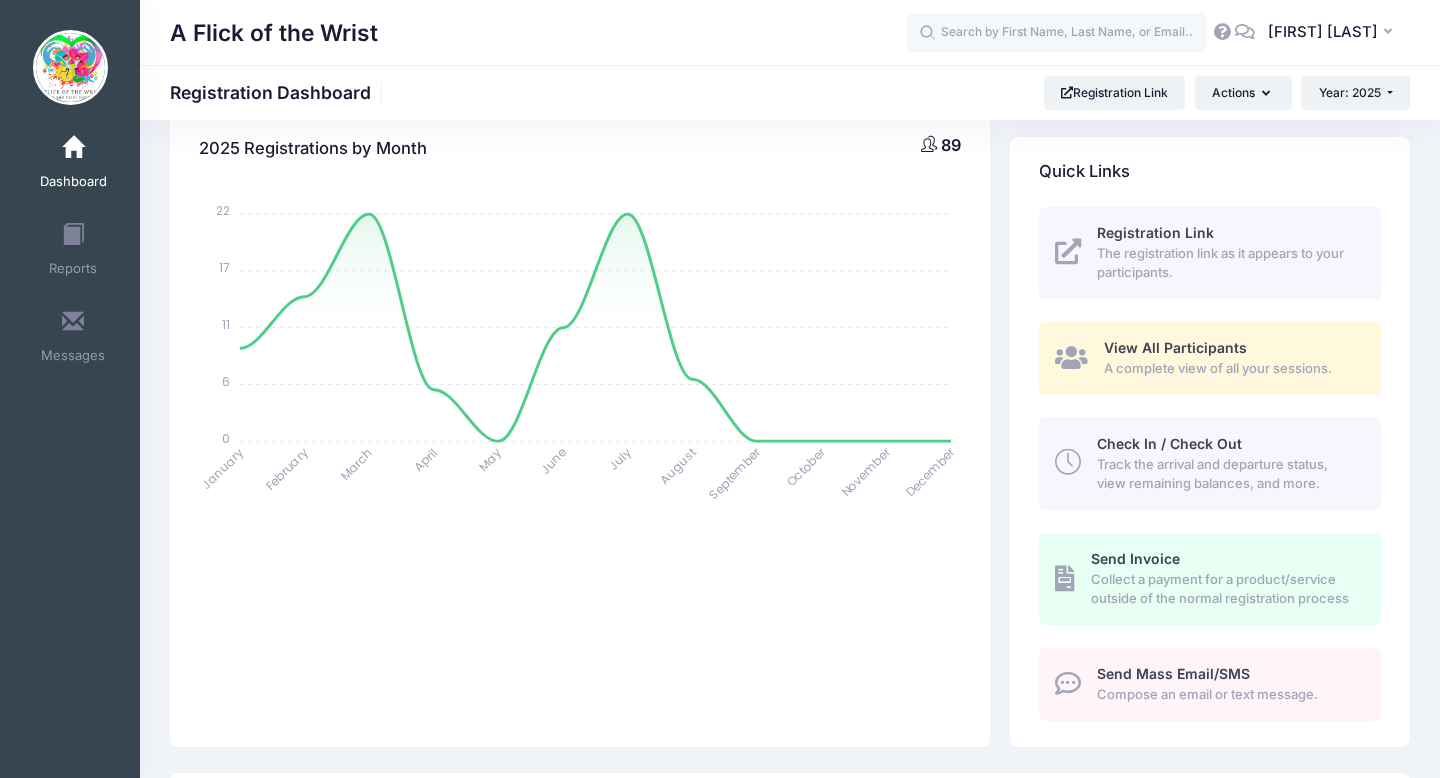 click on "View All Participants" at bounding box center [1175, 347] 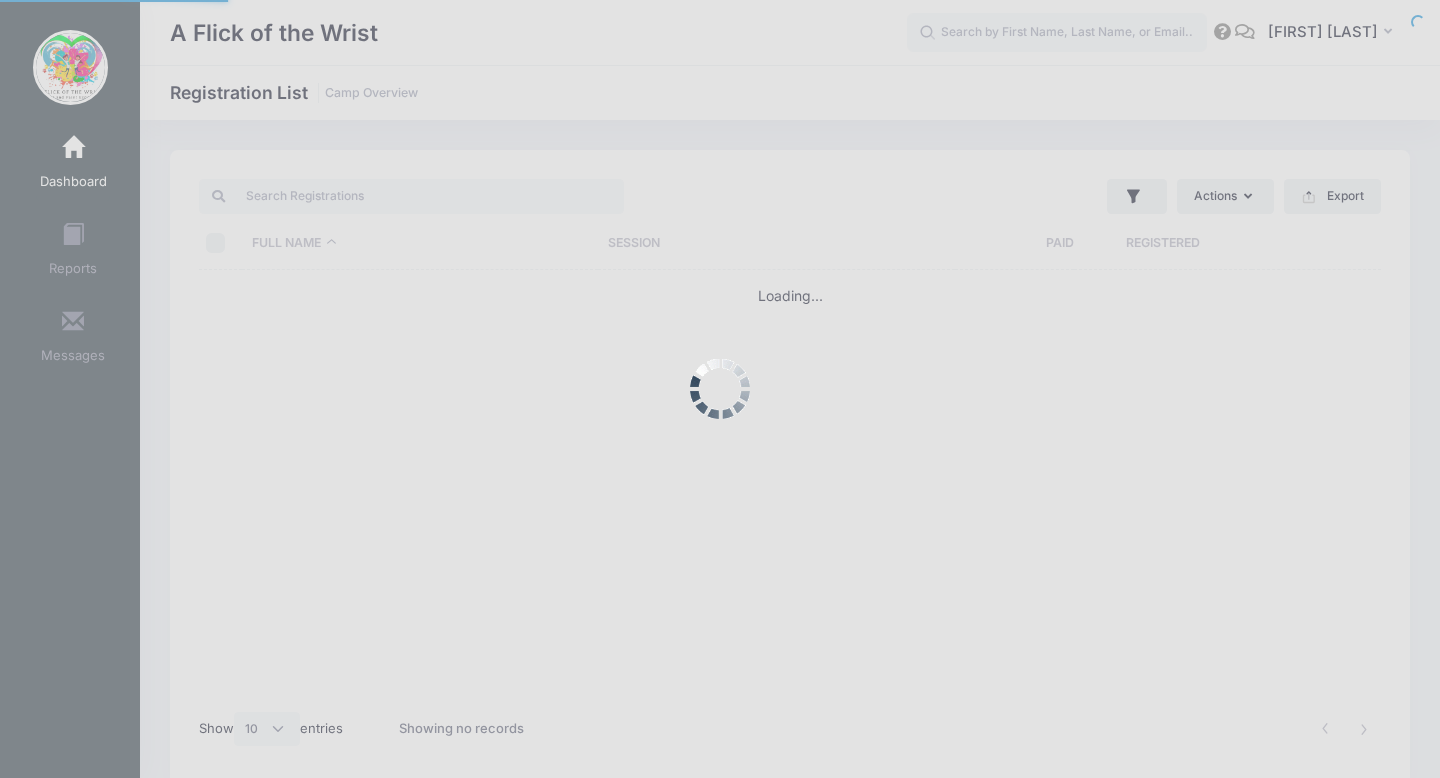 select on "10" 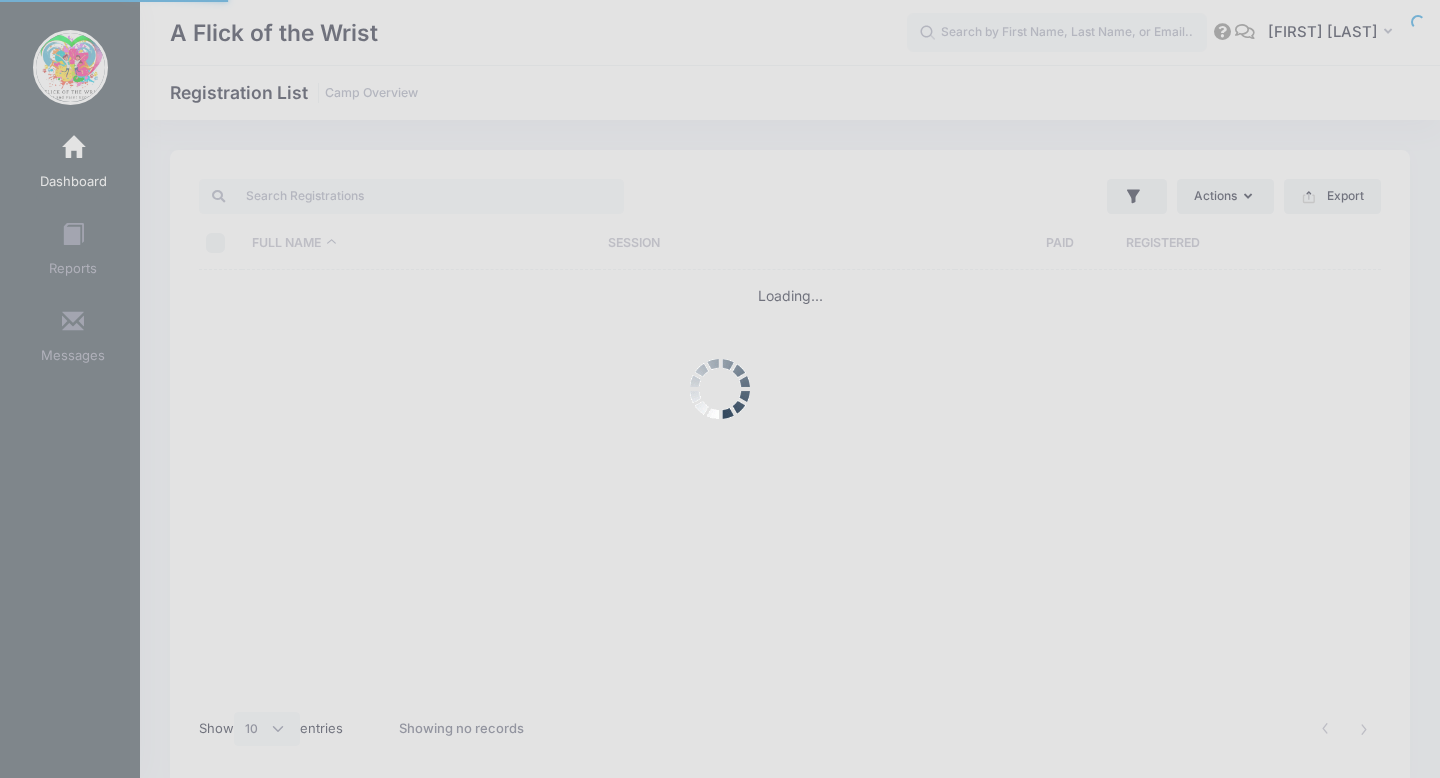 scroll, scrollTop: 0, scrollLeft: 0, axis: both 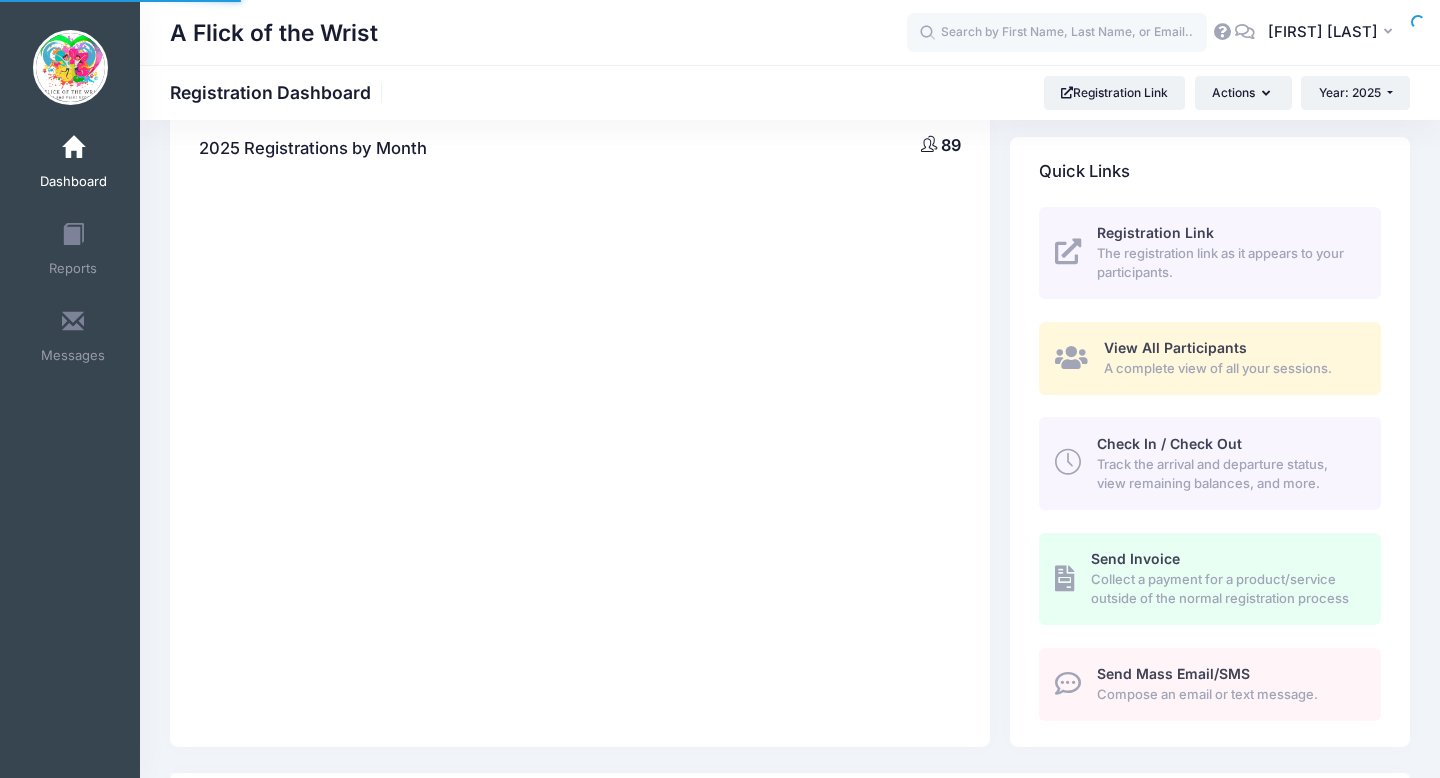 select 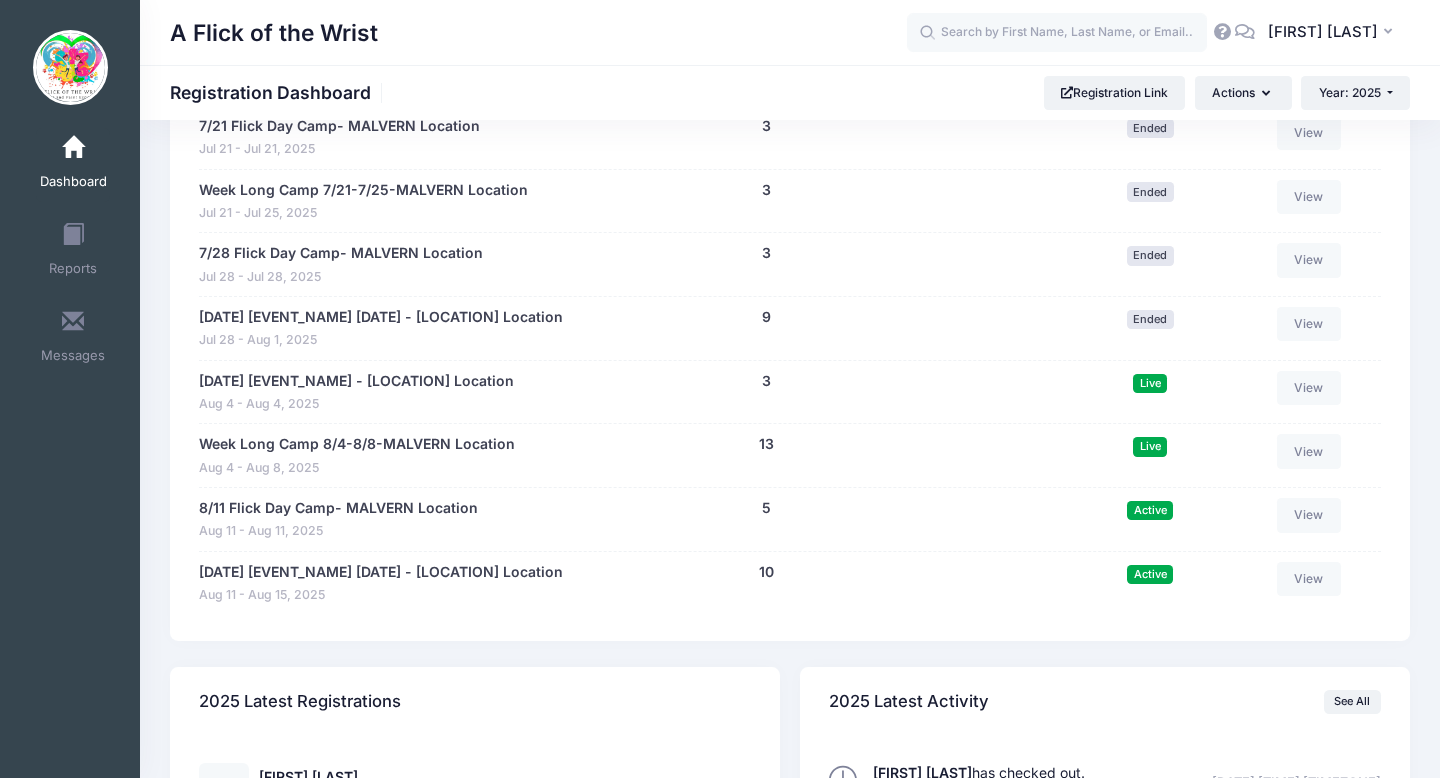 scroll, scrollTop: 1487, scrollLeft: 0, axis: vertical 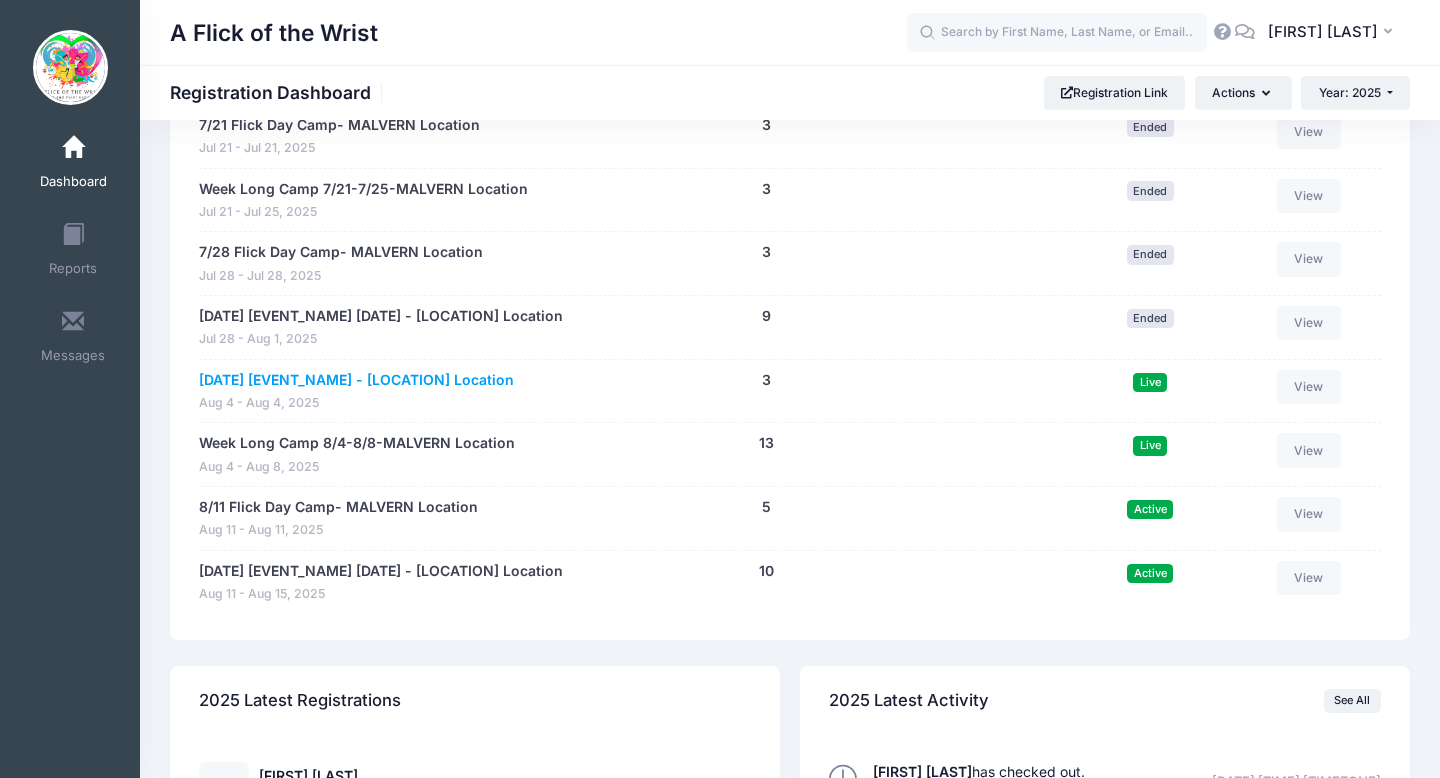 click on "8/4 Flick Day Camp- [LOCATION] Location" at bounding box center (356, 380) 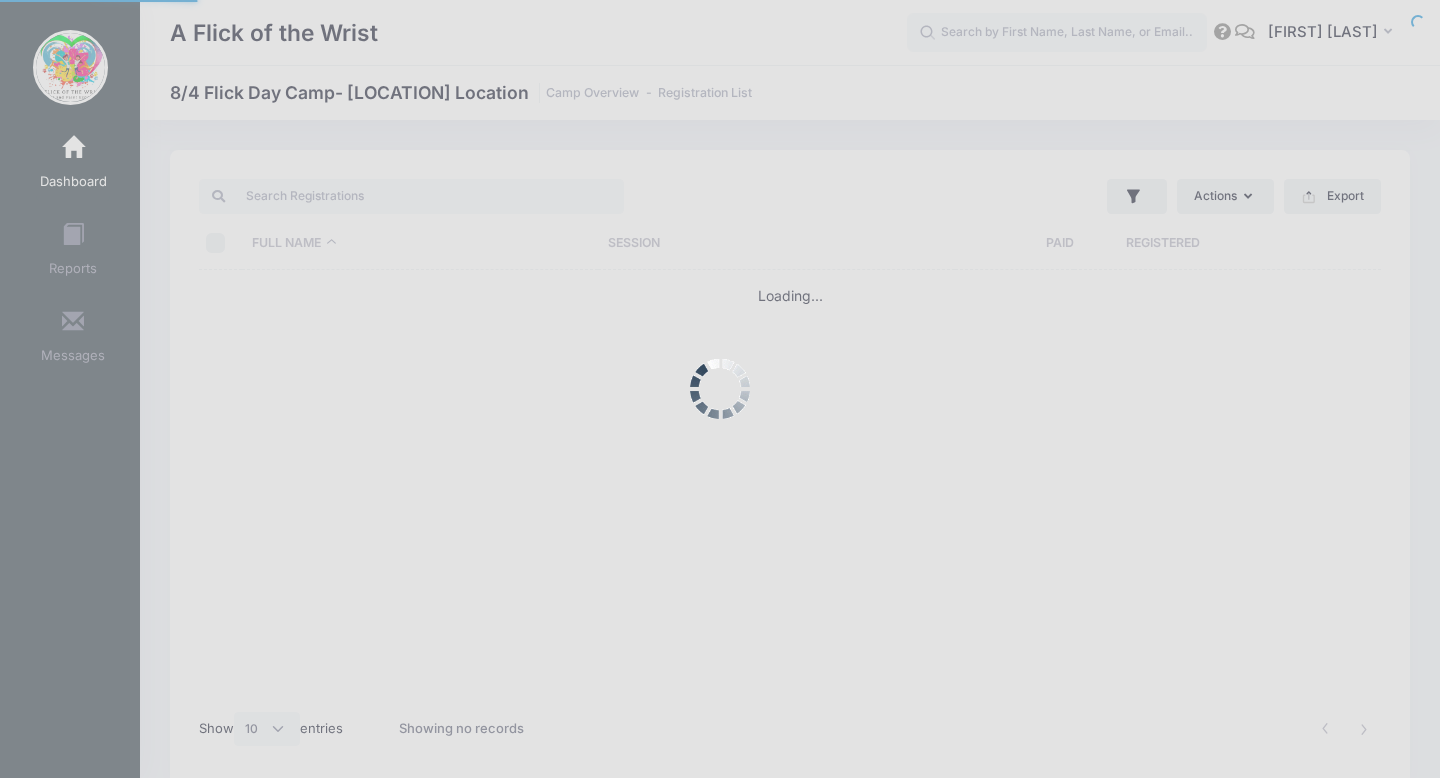 select on "10" 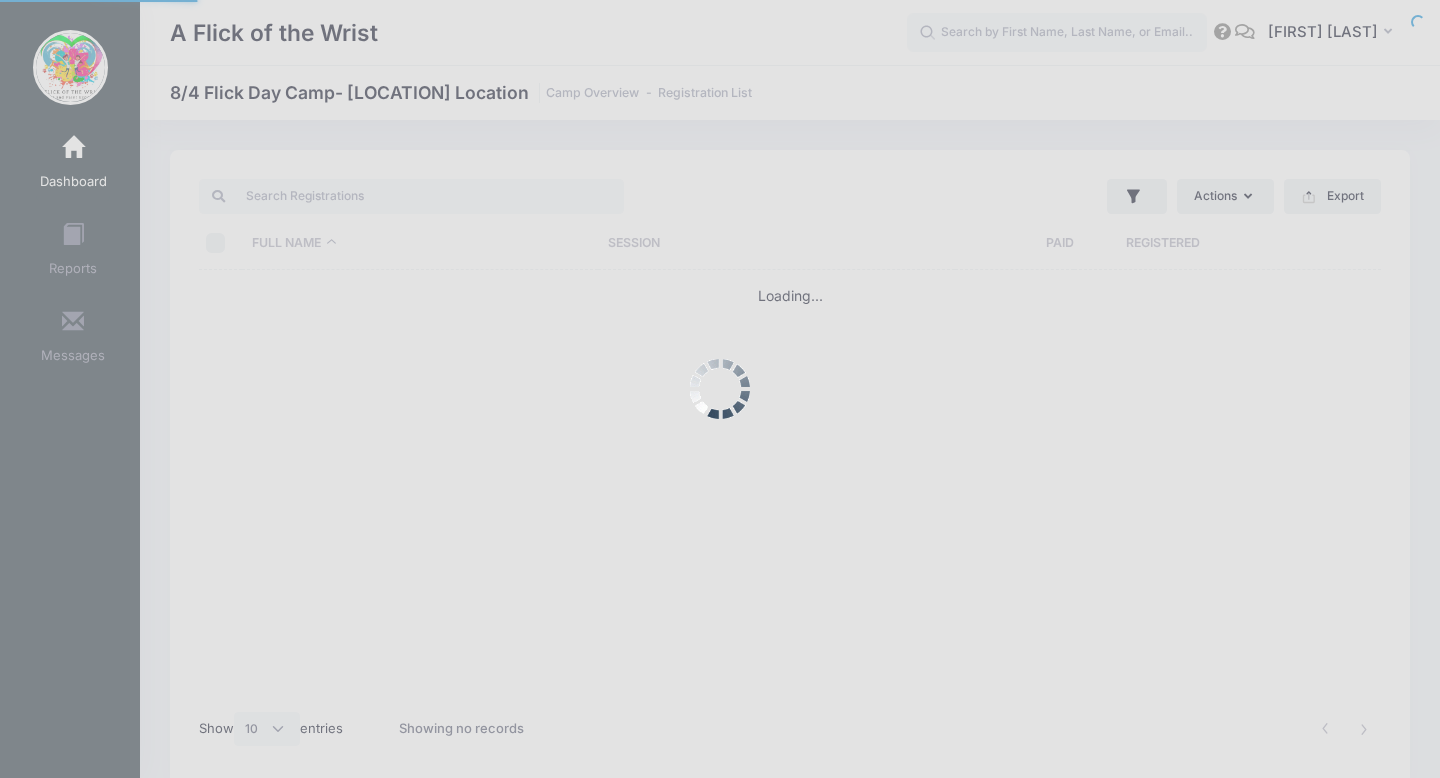 scroll, scrollTop: 0, scrollLeft: 0, axis: both 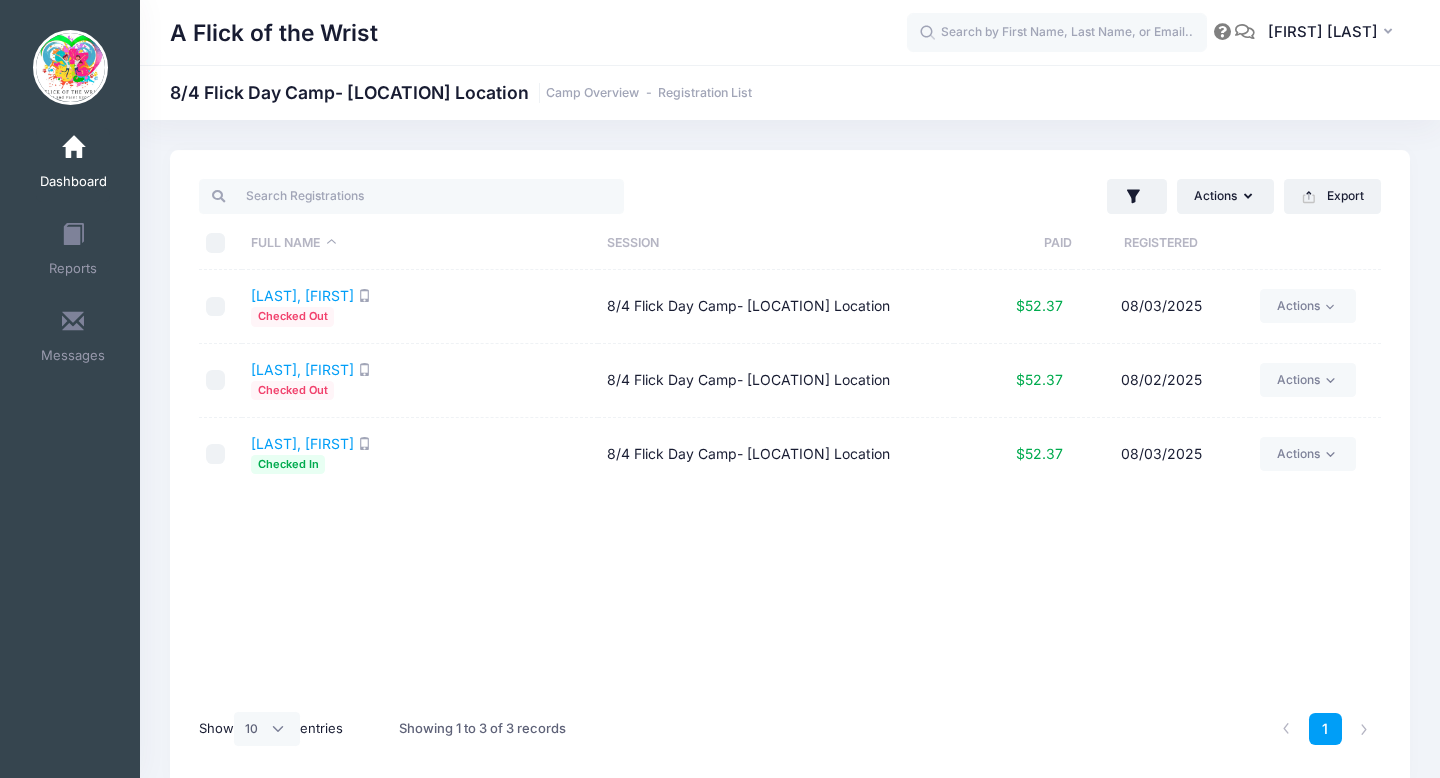 click on "Dashboard" at bounding box center [73, 165] 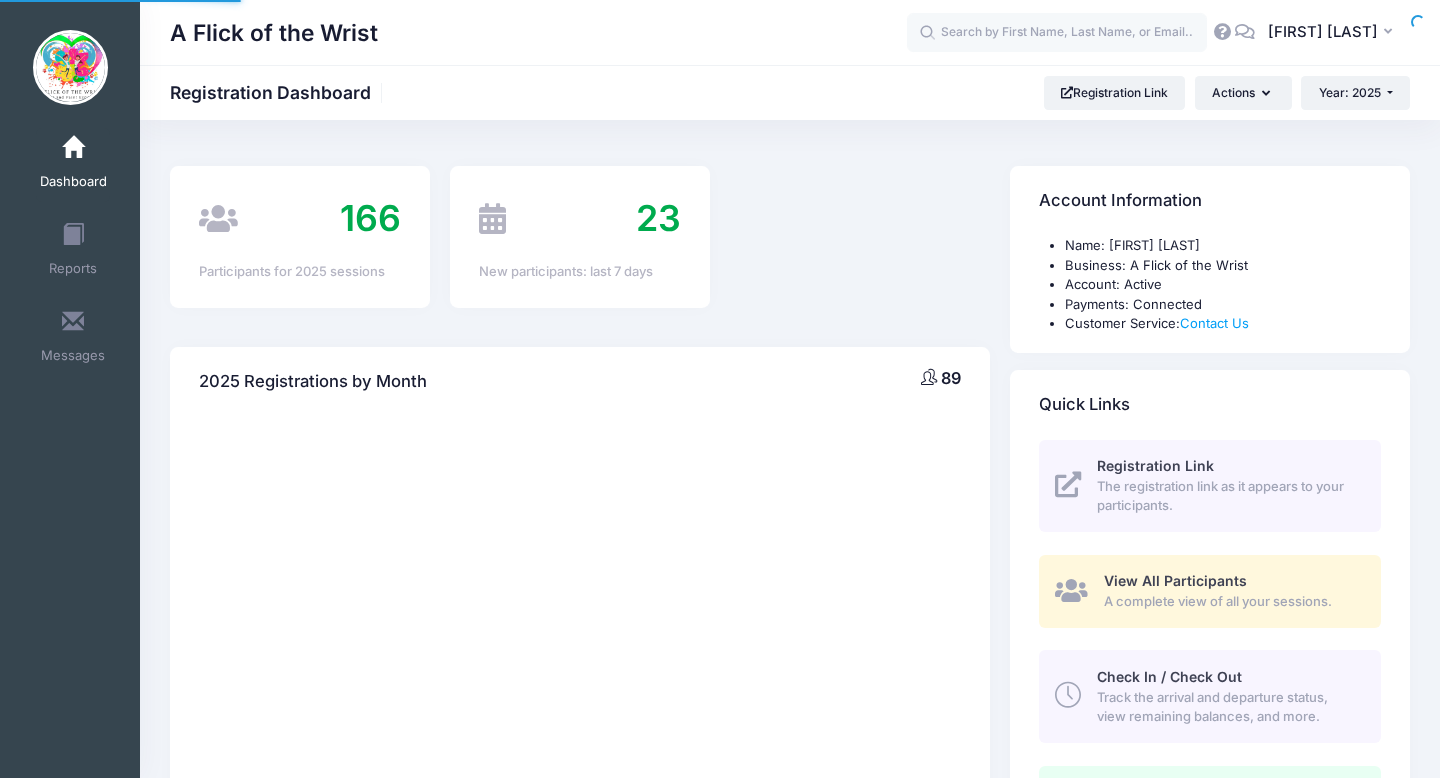 scroll, scrollTop: 0, scrollLeft: 0, axis: both 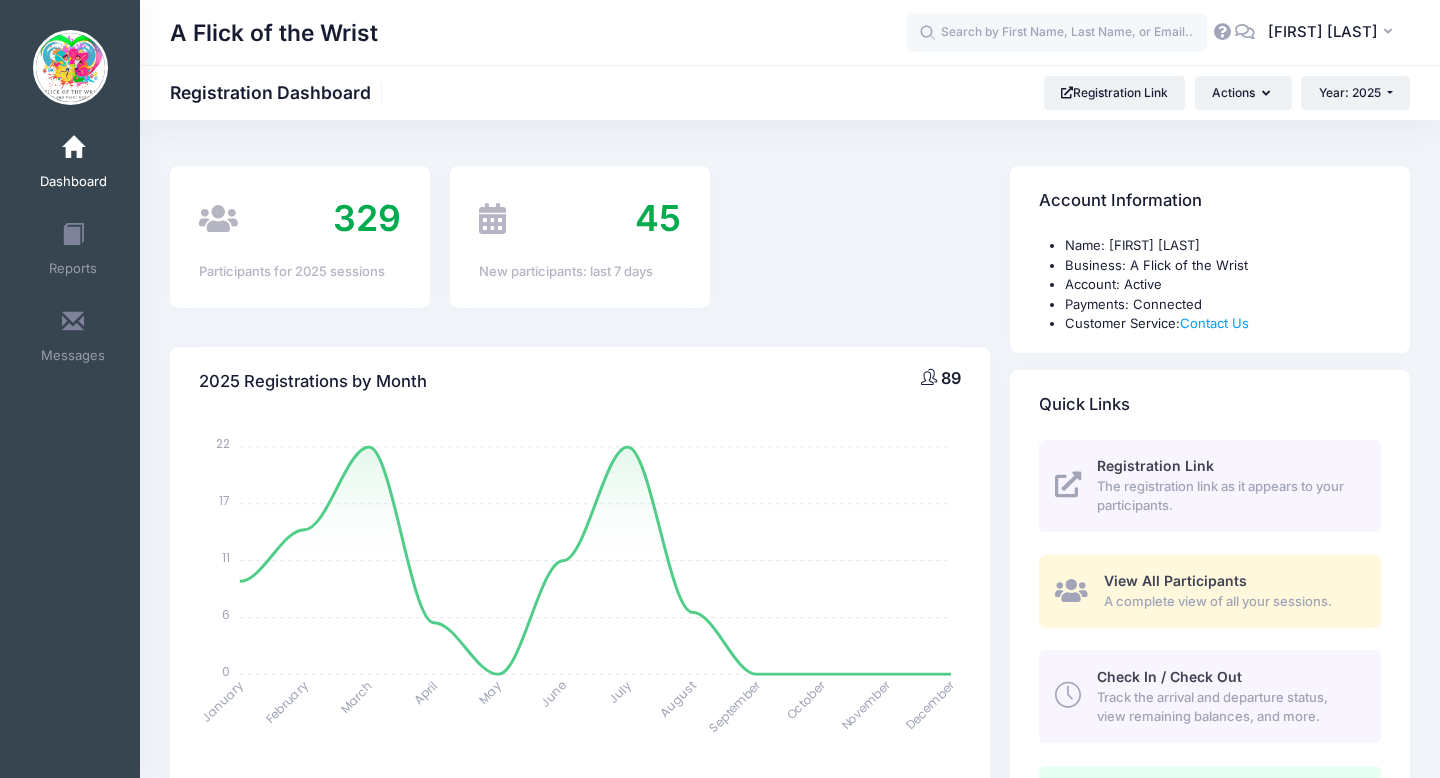 click on "Check In / Check Out" at bounding box center (1169, 676) 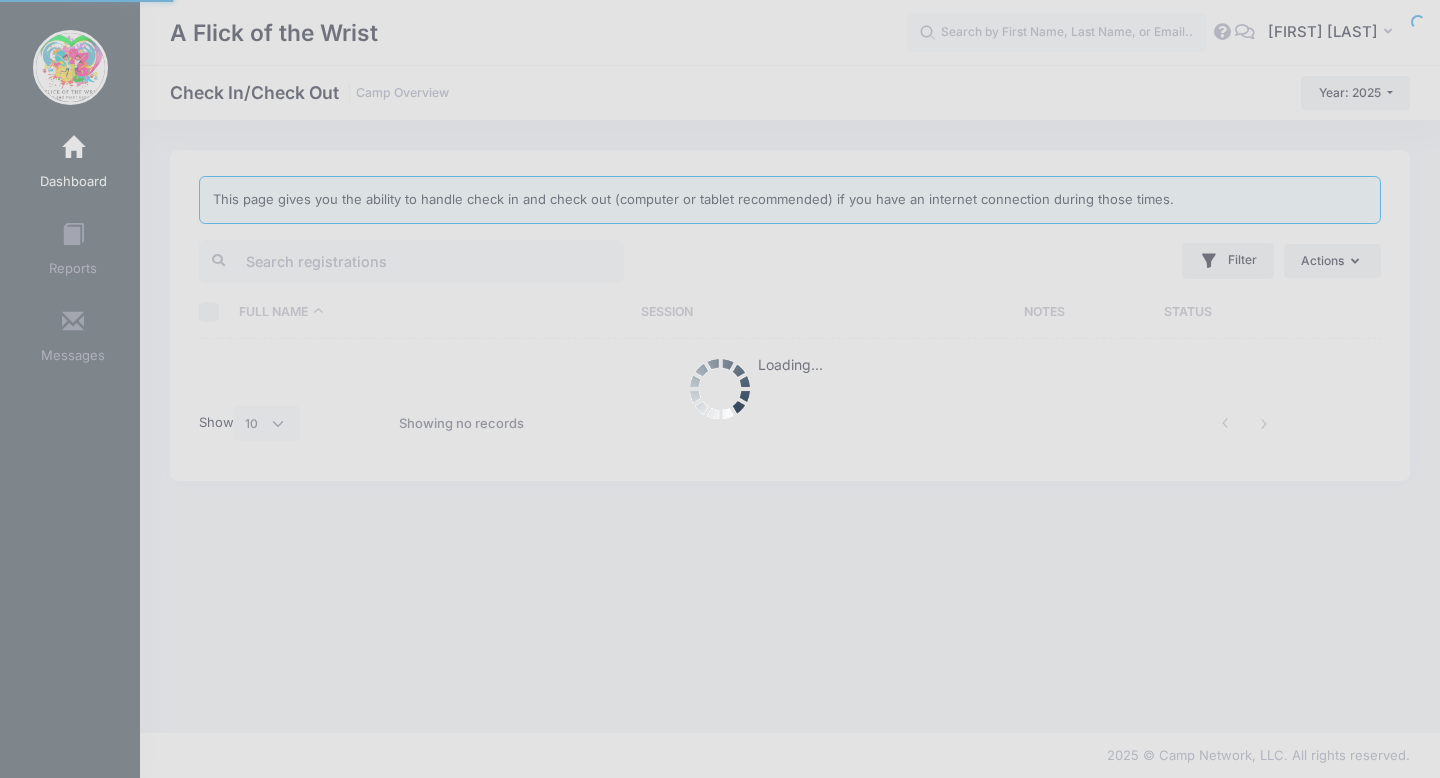 select on "10" 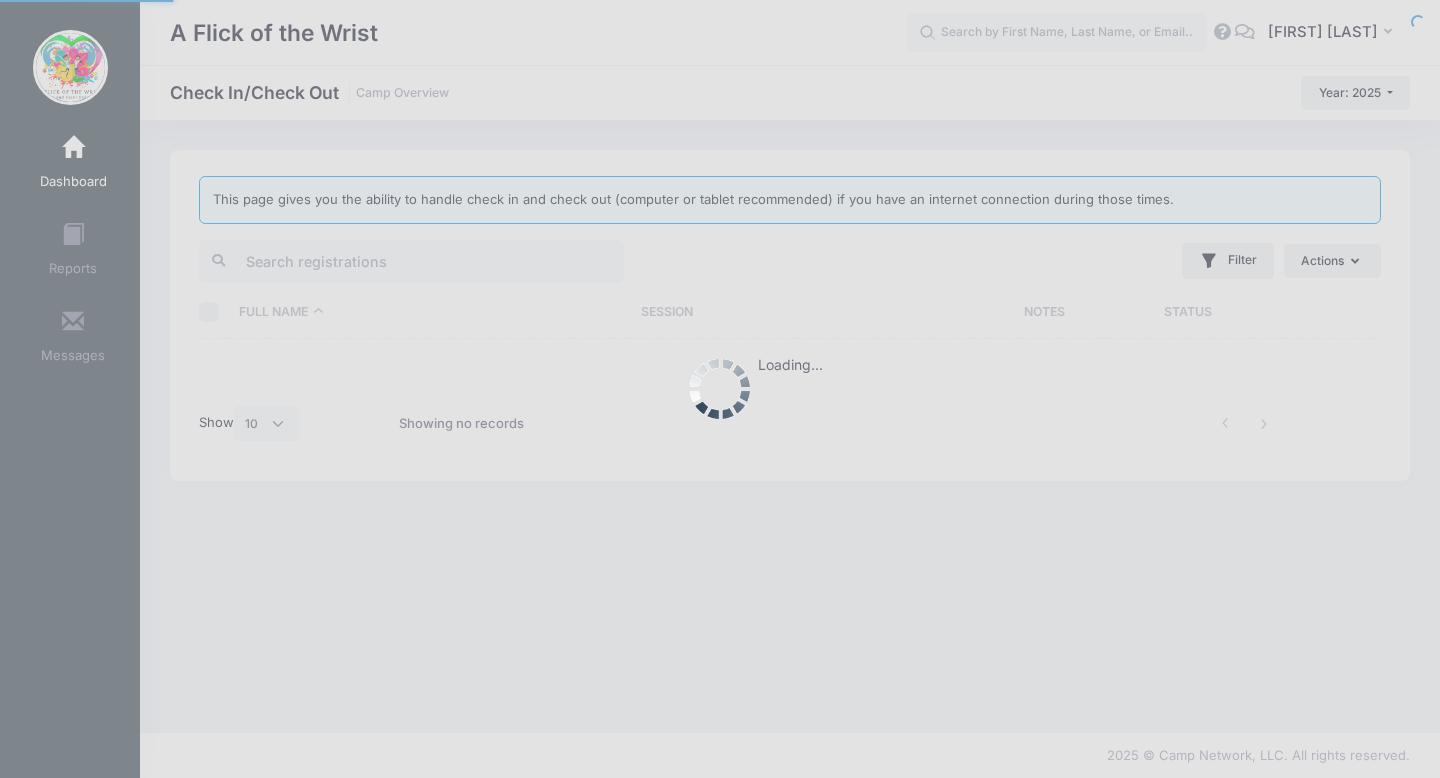 scroll, scrollTop: 0, scrollLeft: 0, axis: both 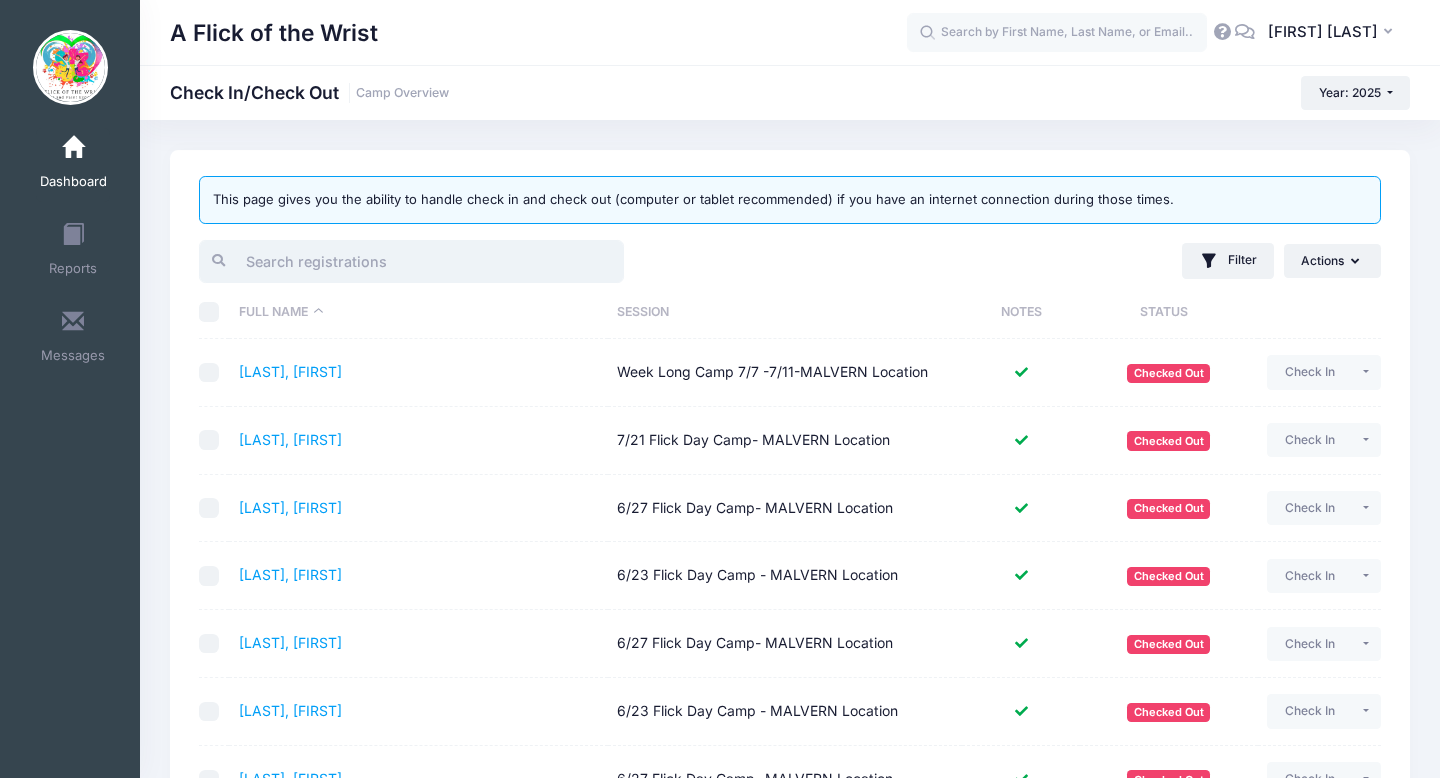 click at bounding box center (411, 261) 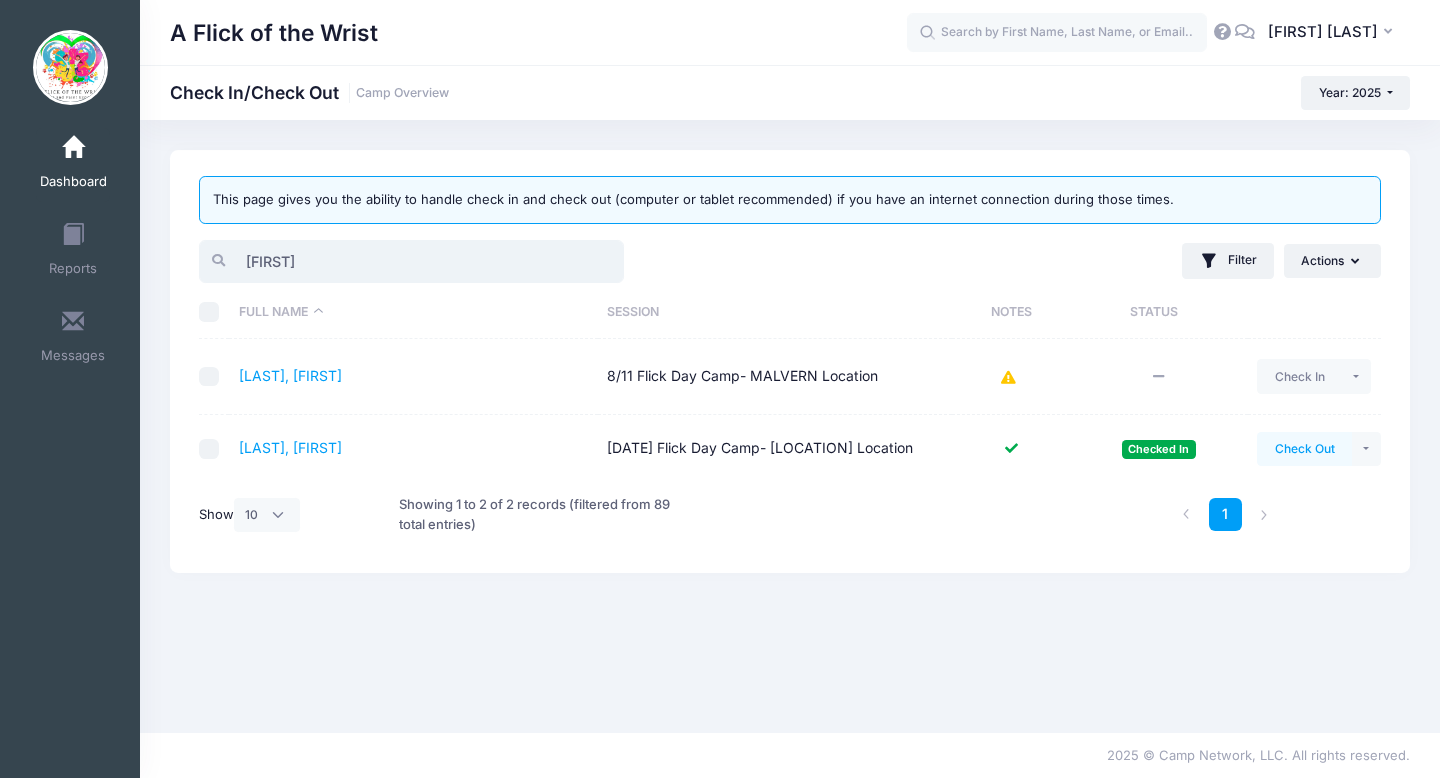 type on "[FIRST]" 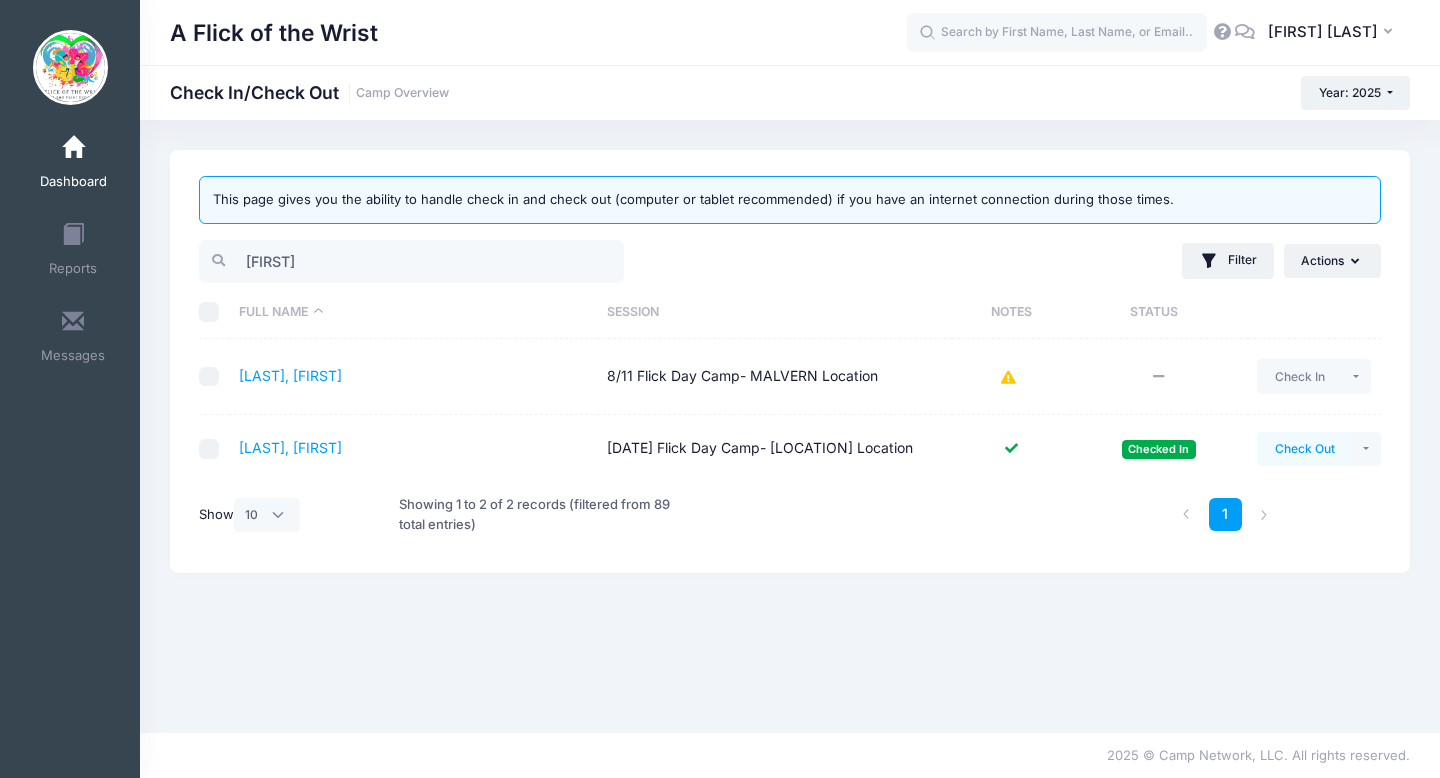 click on "Check Out" at bounding box center (1304, 449) 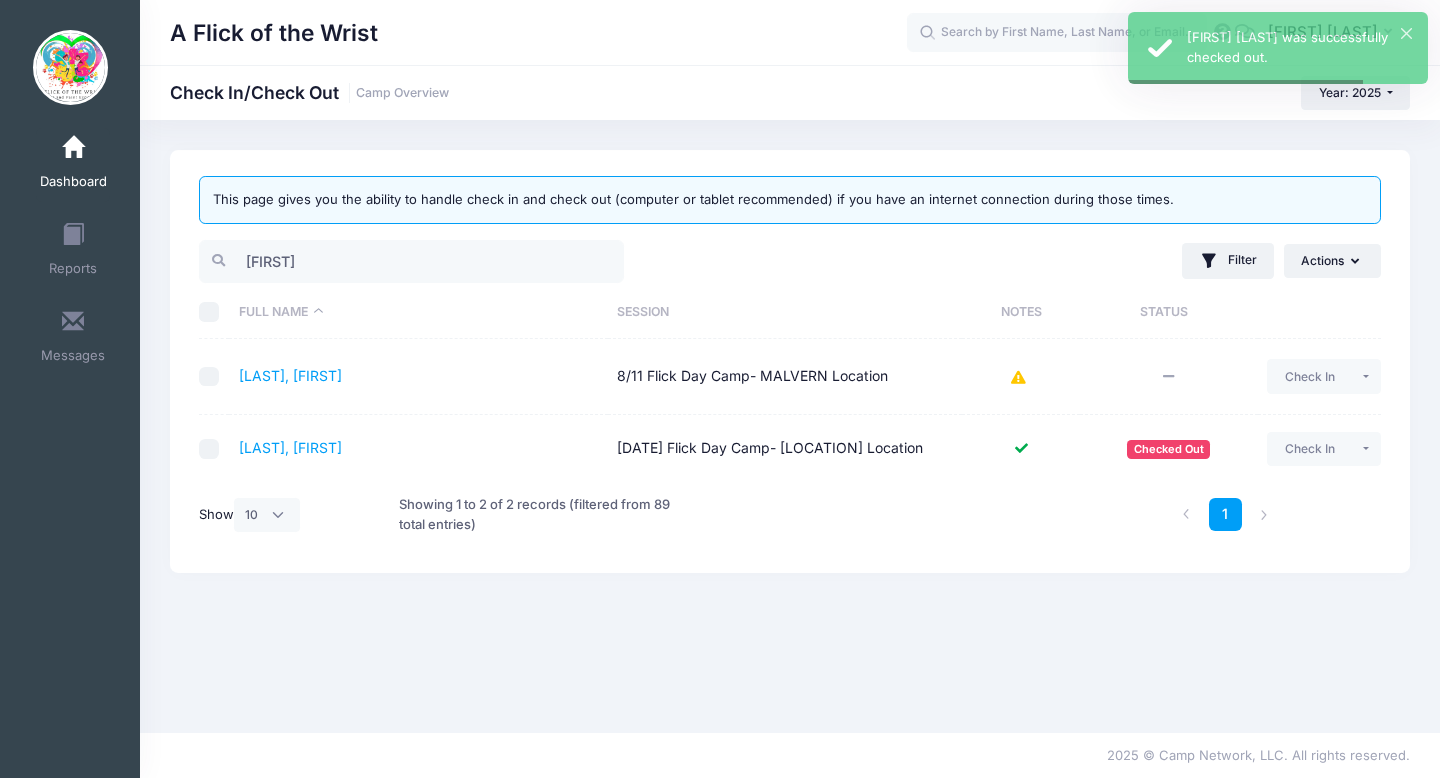 click on "Dashboard" at bounding box center (73, 165) 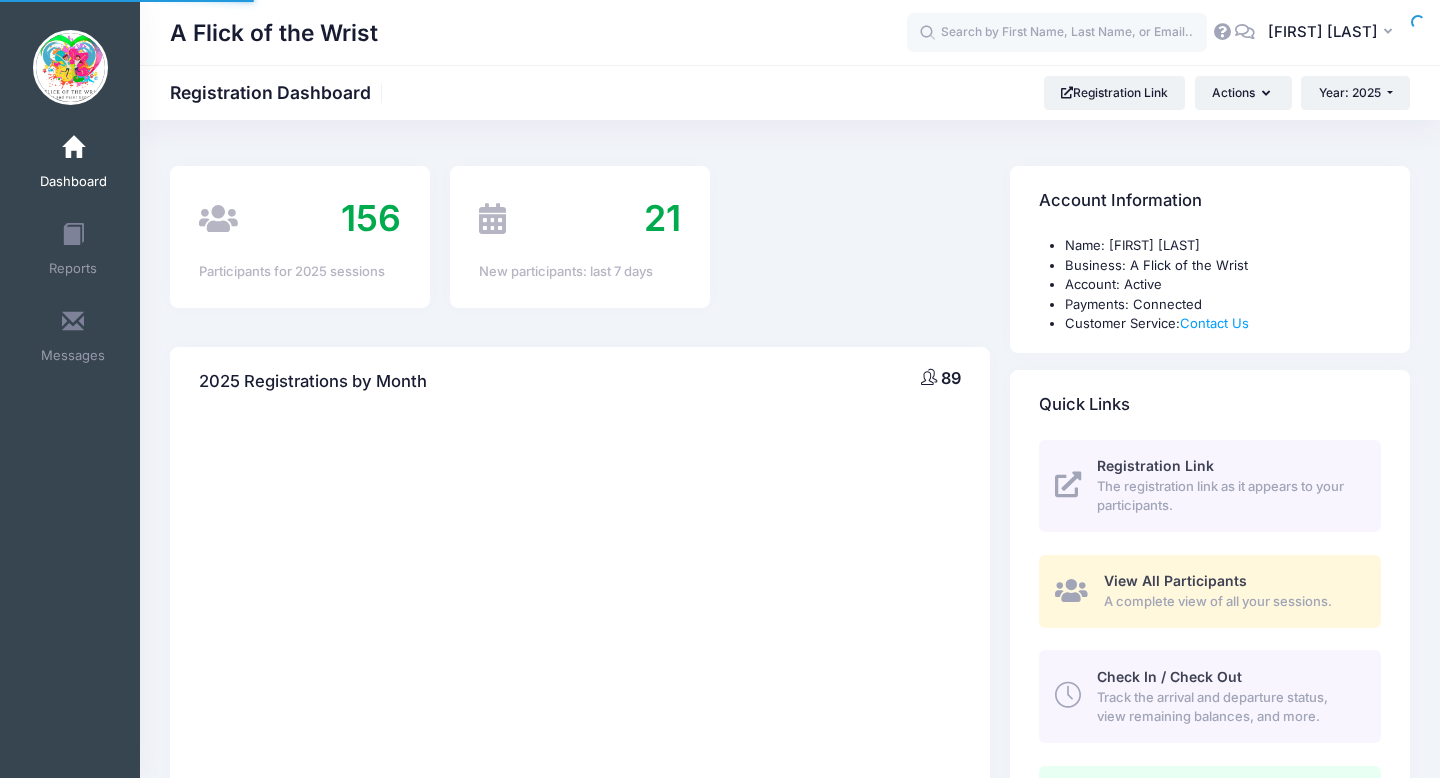 scroll, scrollTop: 0, scrollLeft: 0, axis: both 